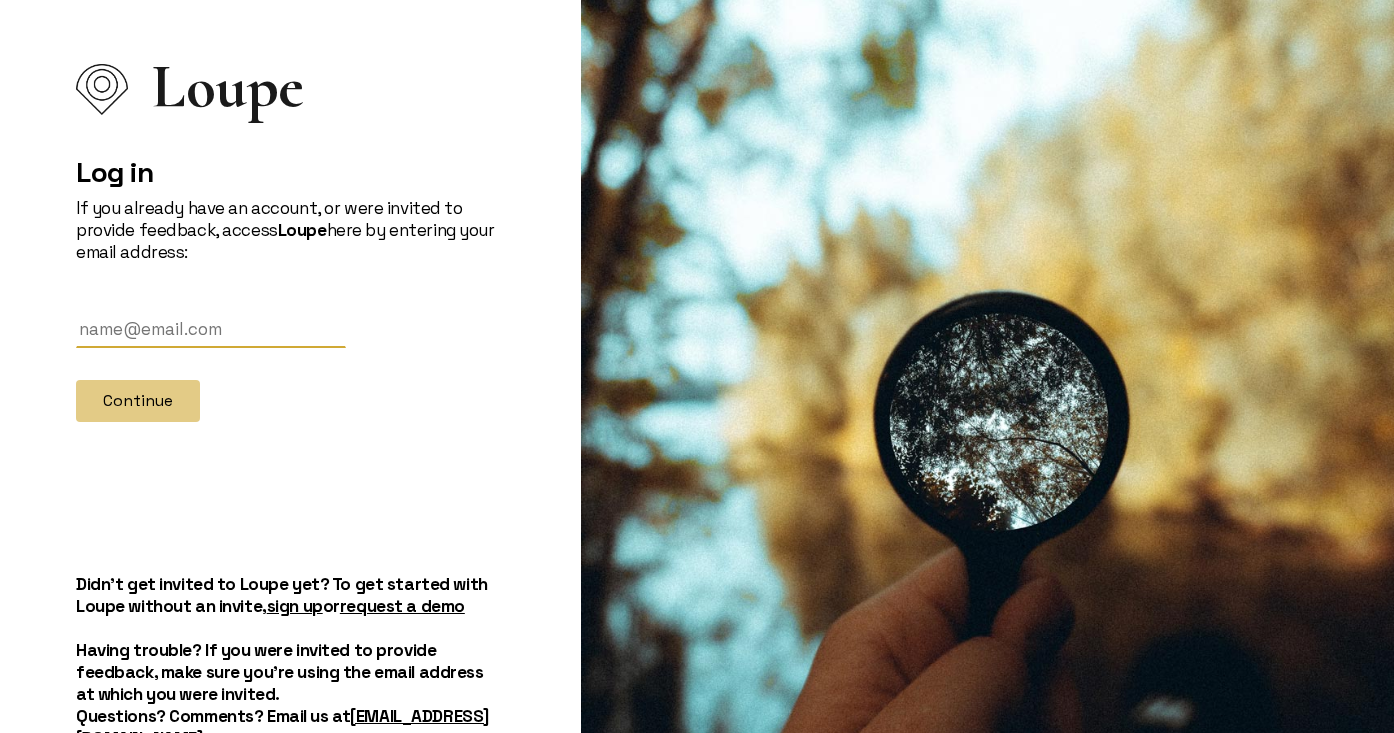scroll, scrollTop: 0, scrollLeft: 0, axis: both 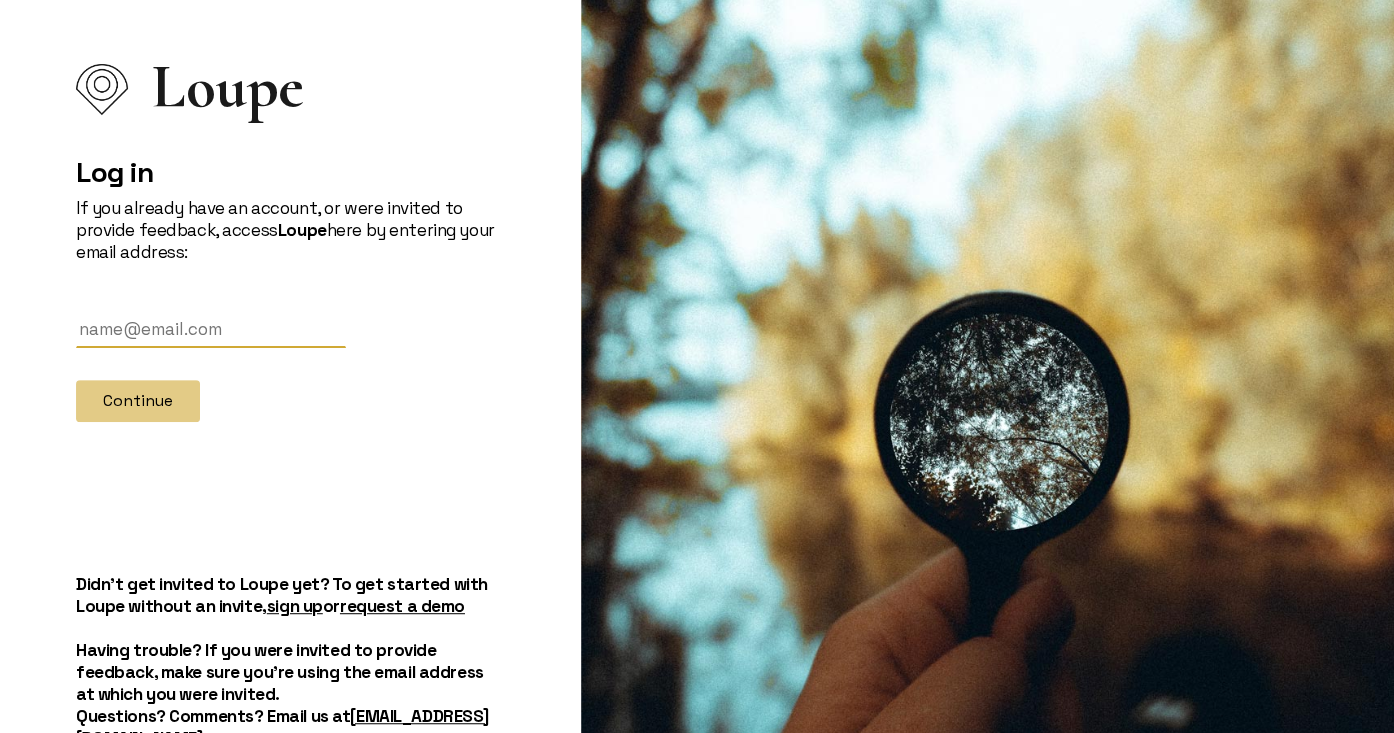 click at bounding box center (211, 329) 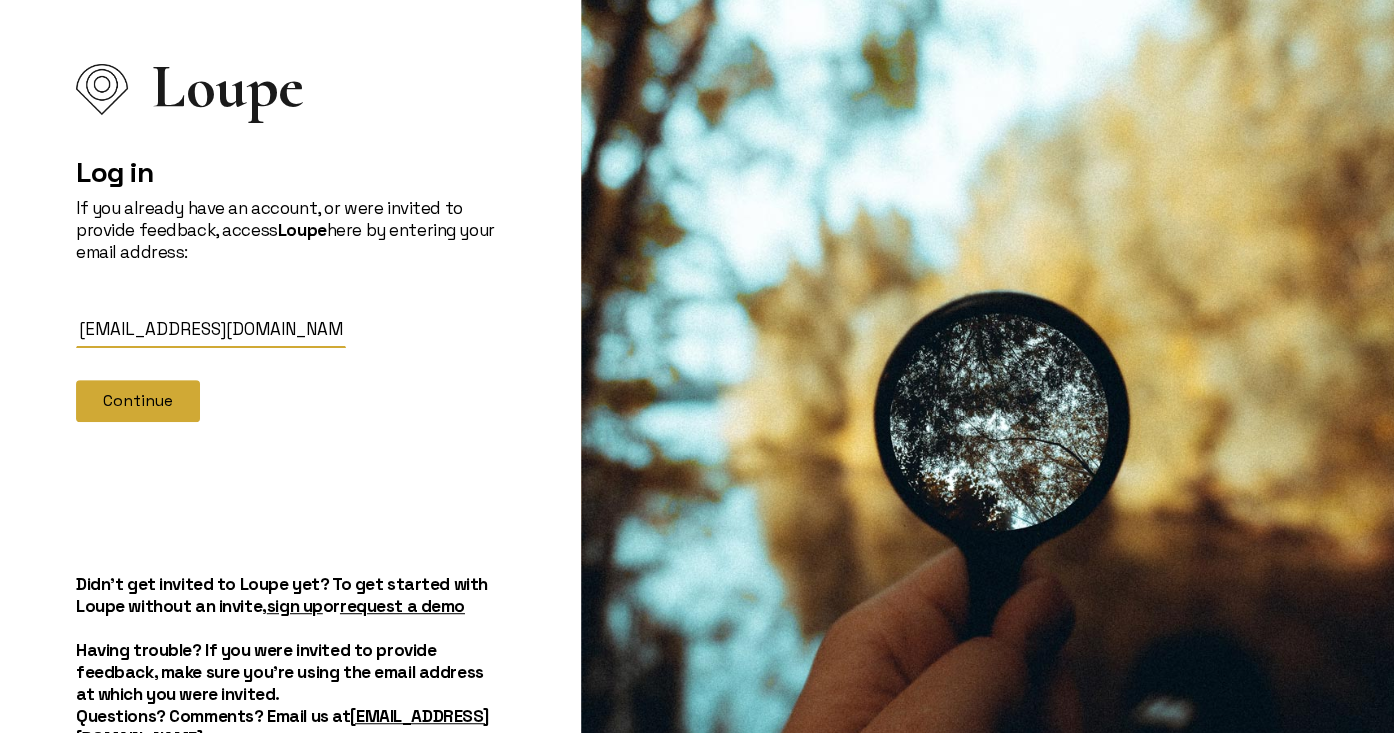 type on "[EMAIL_ADDRESS][DOMAIN_NAME]" 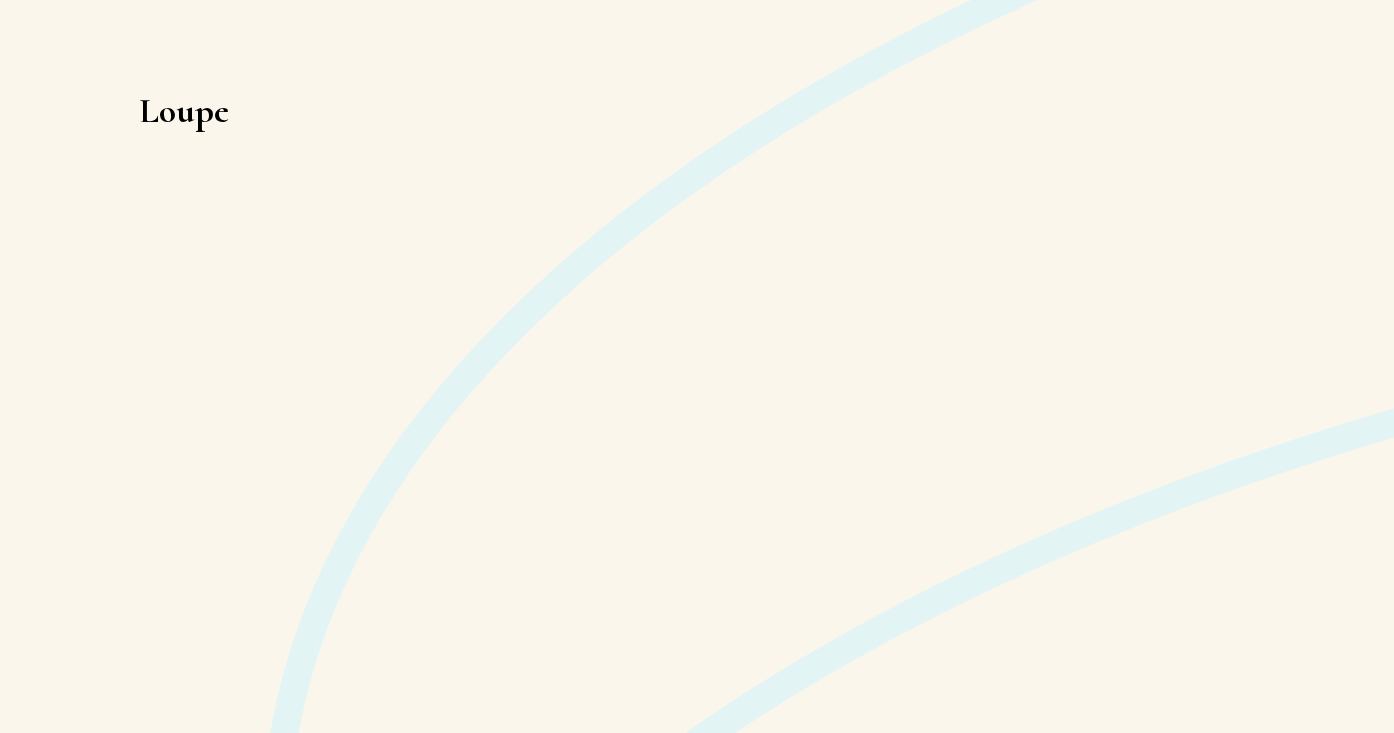 scroll, scrollTop: 0, scrollLeft: 0, axis: both 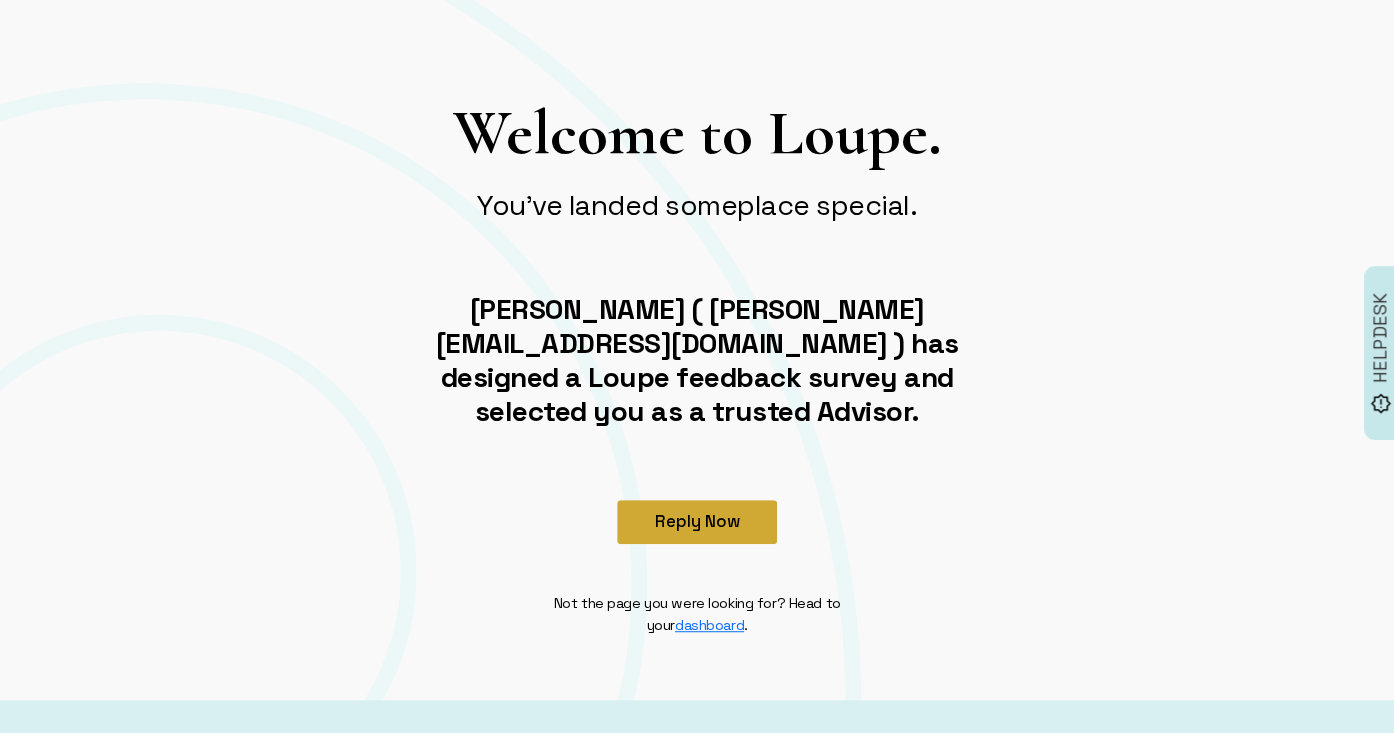 click on "Reply Now" 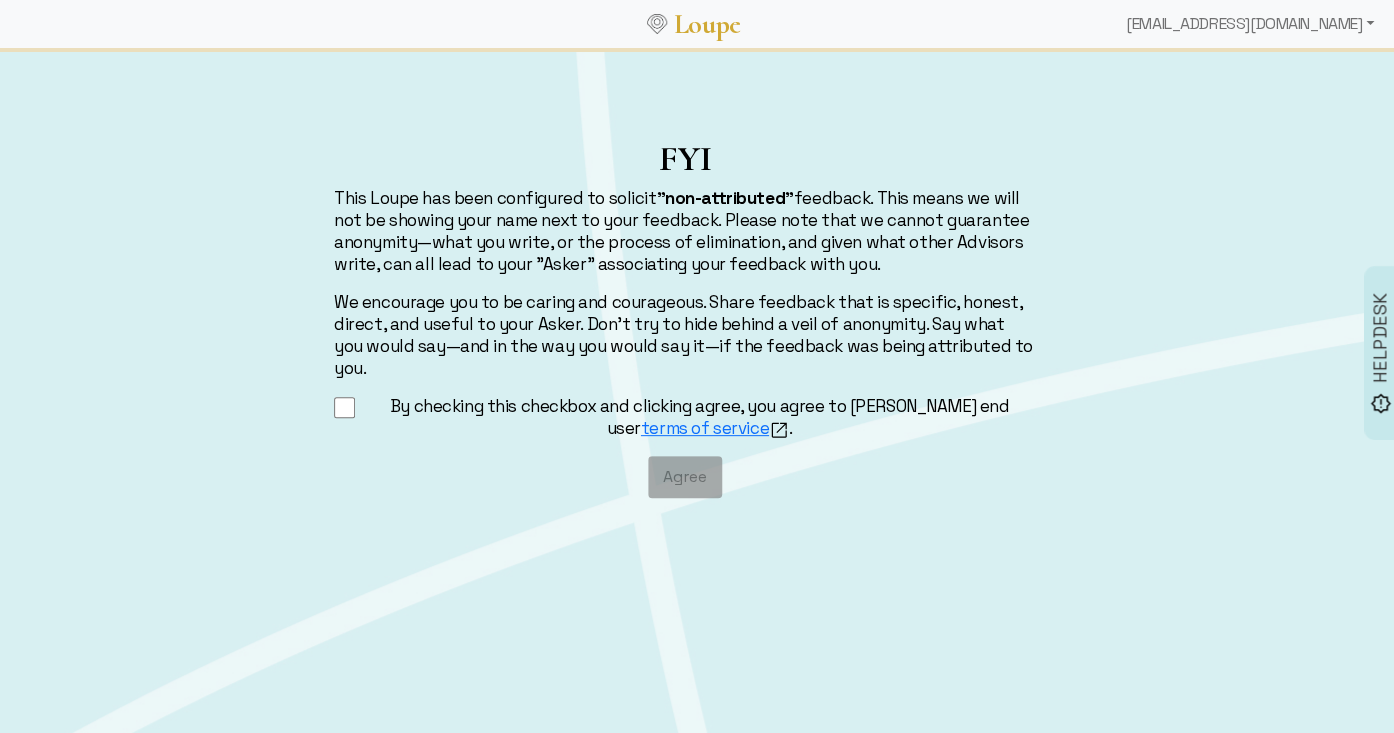 click on "By checking this checkbox and clicking agree, you agree to [PERSON_NAME] end user  terms of service ." at bounding box center (344, 407) 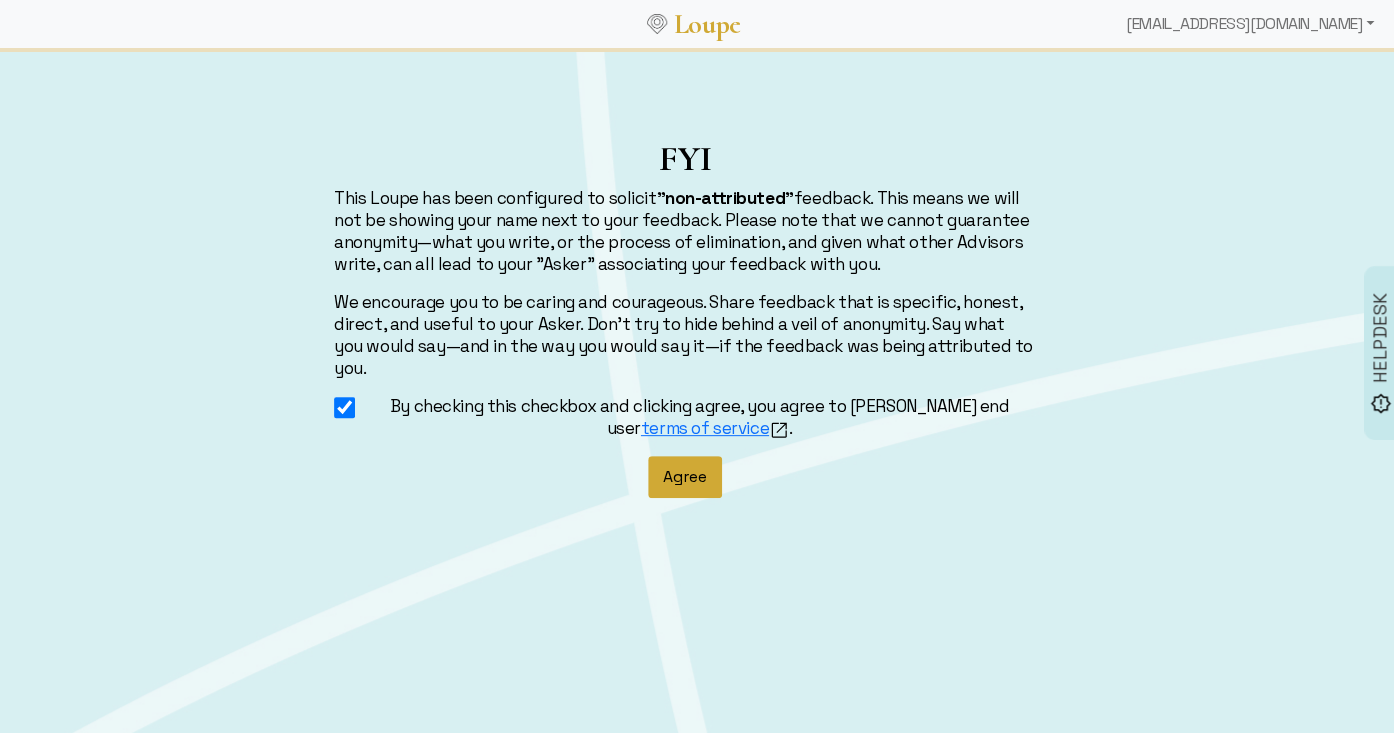 click on "Agree" 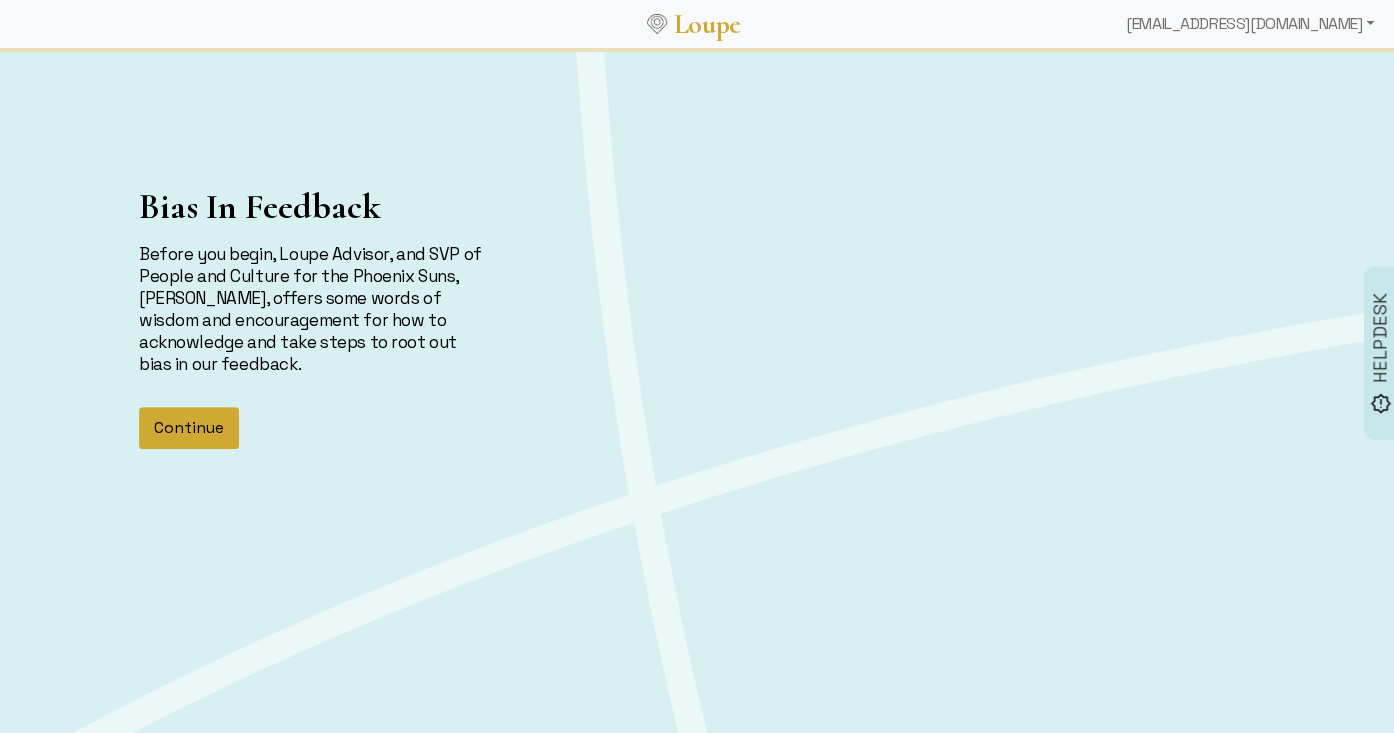 click on "Continue" 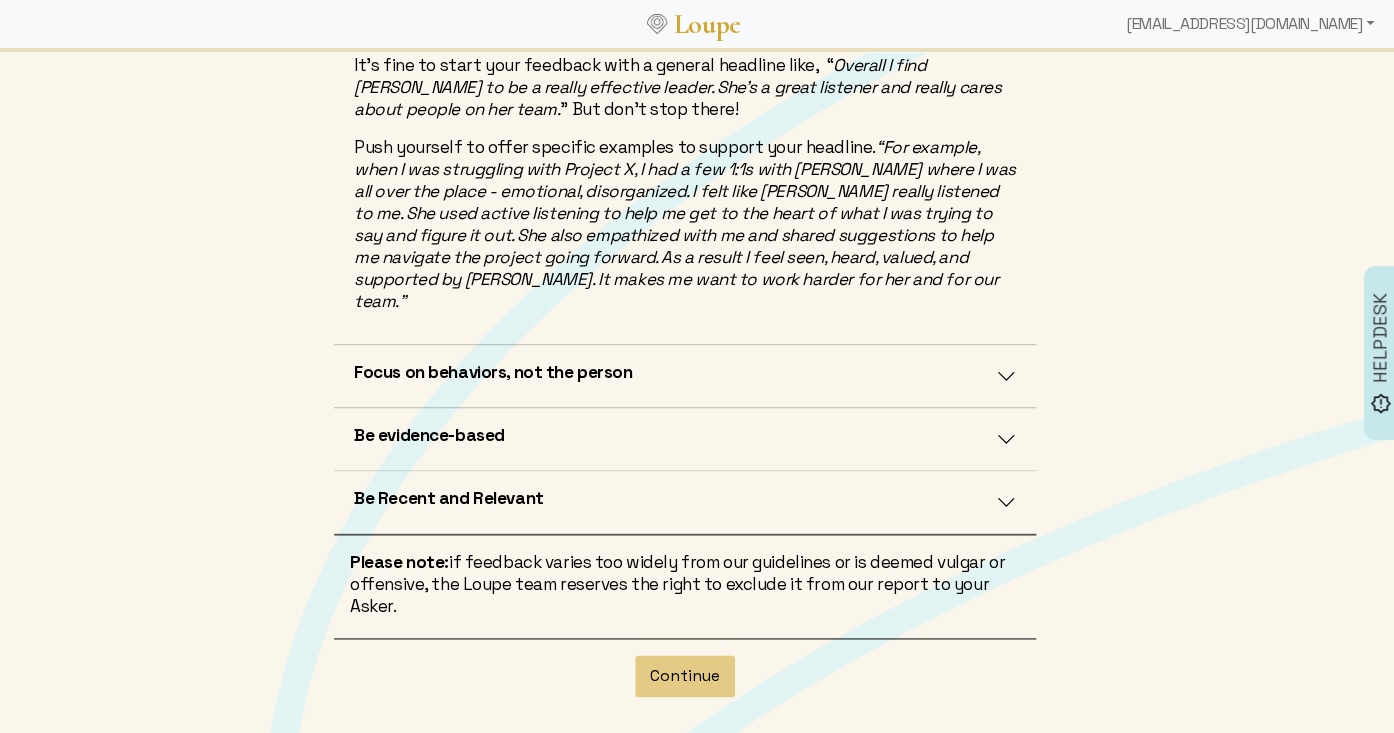 scroll, scrollTop: 562, scrollLeft: 0, axis: vertical 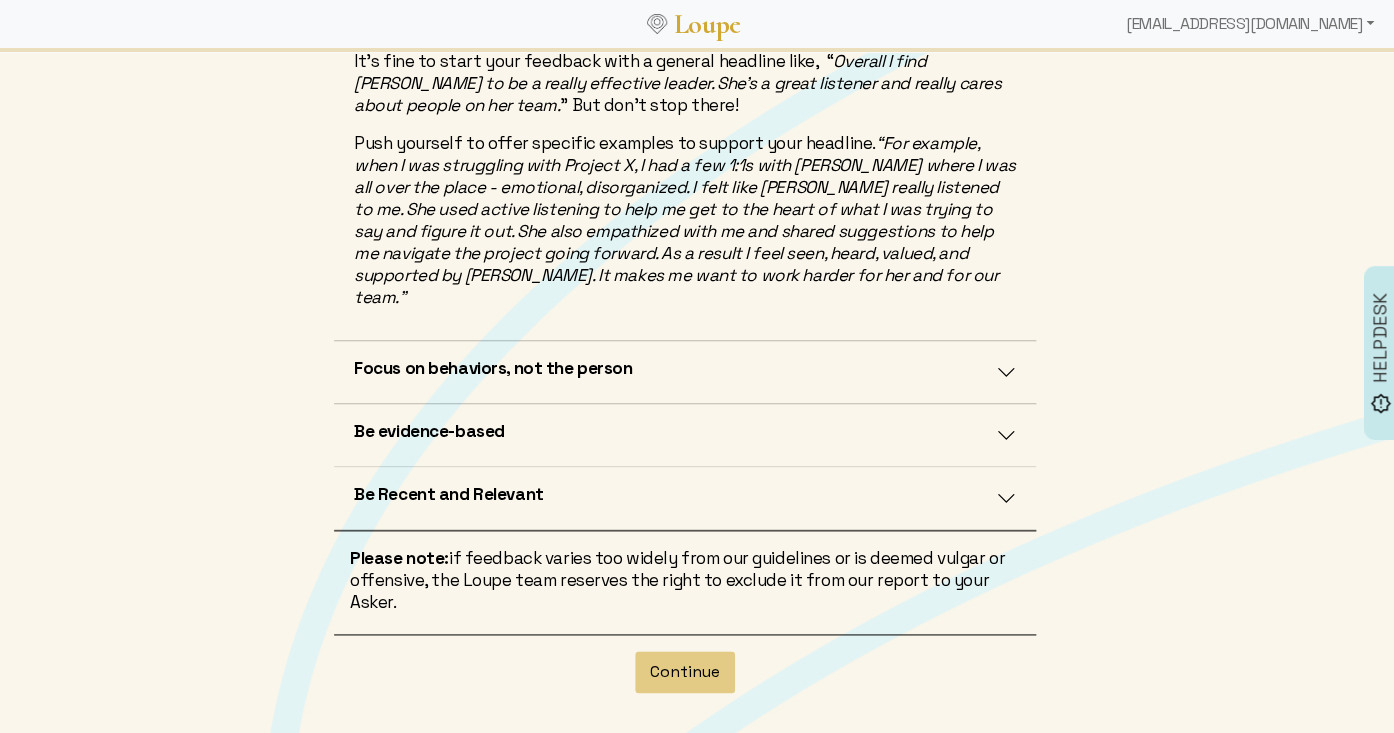 click on "Be evidence-based" at bounding box center [429, 431] 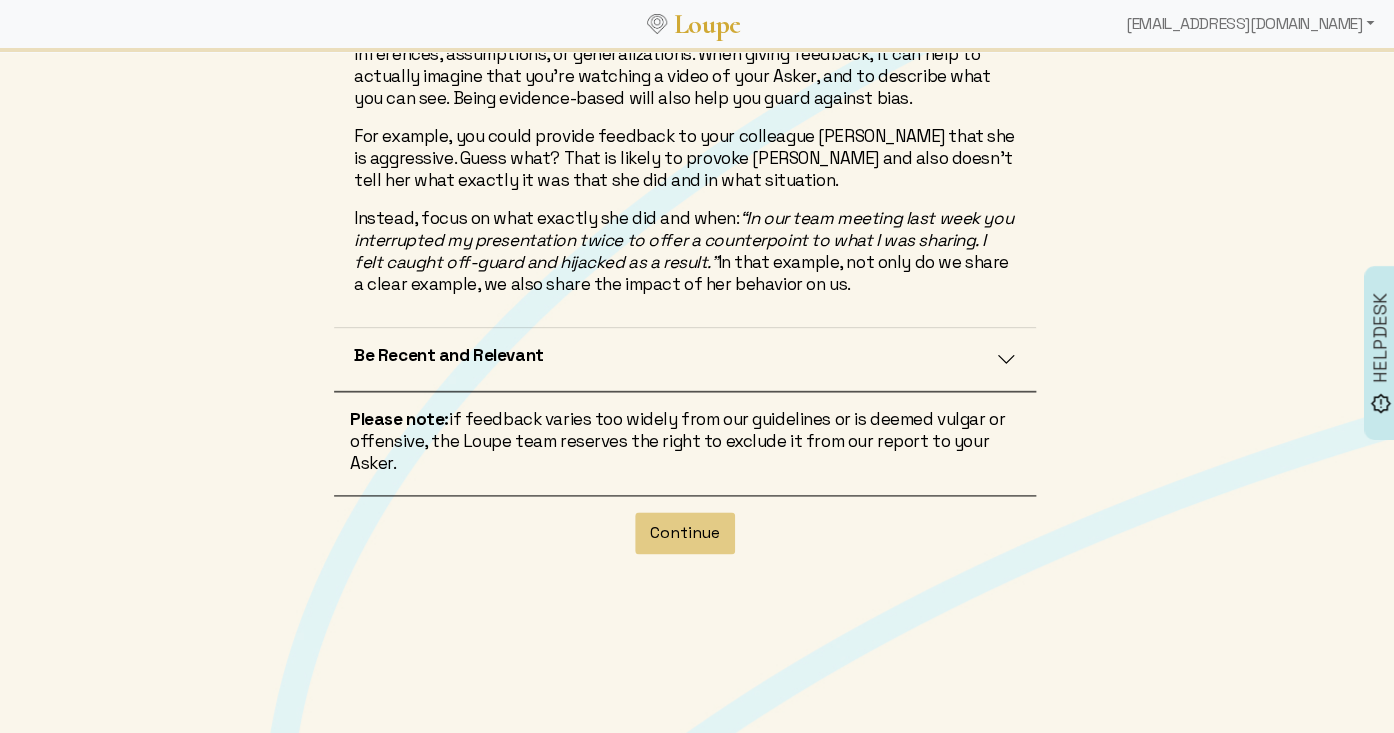 scroll, scrollTop: 698, scrollLeft: 0, axis: vertical 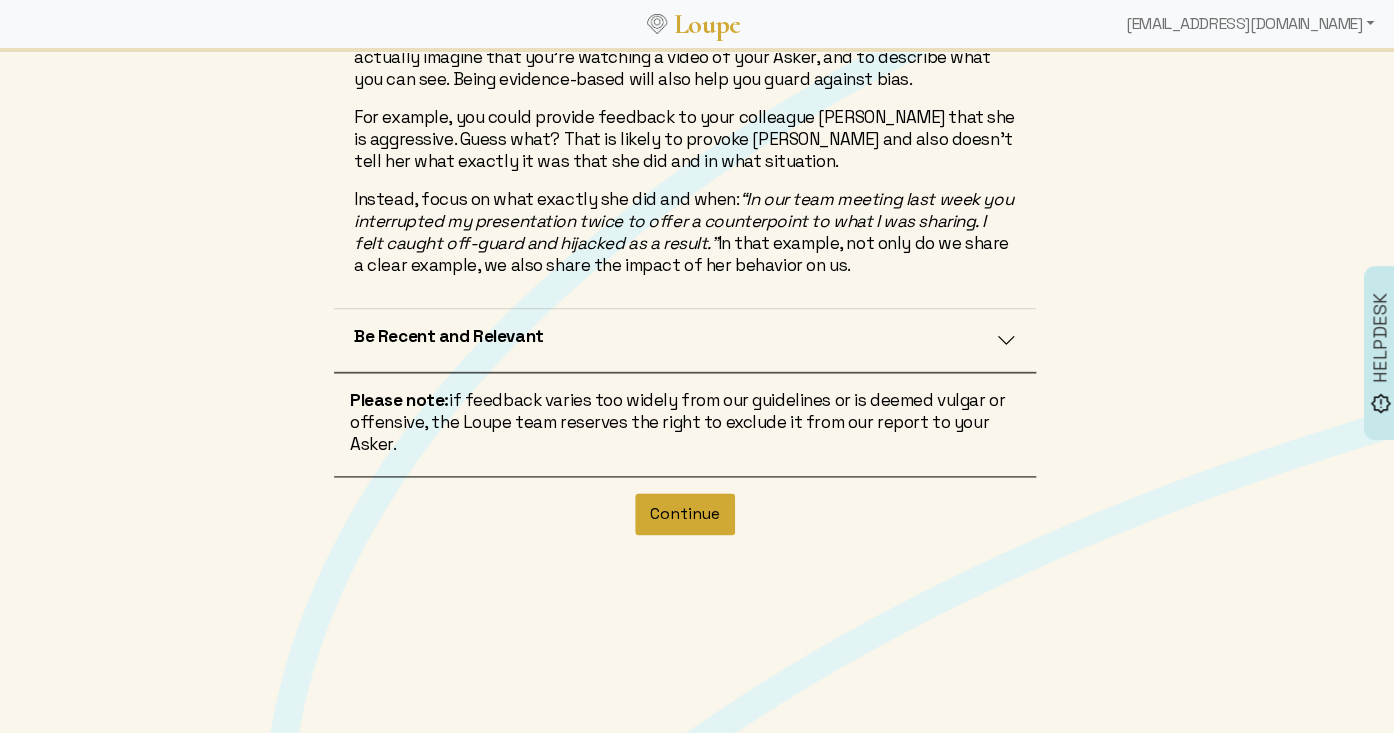 click on "Continue" 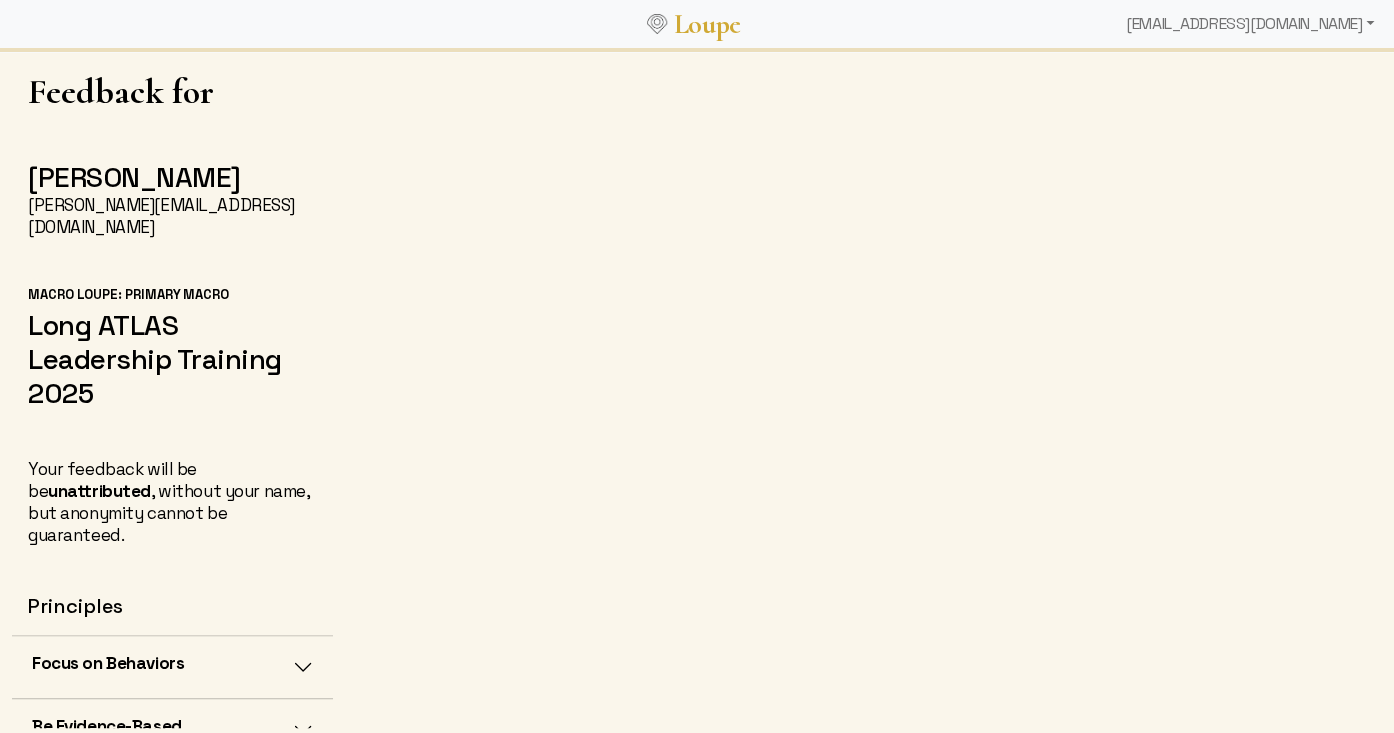 scroll, scrollTop: 0, scrollLeft: 0, axis: both 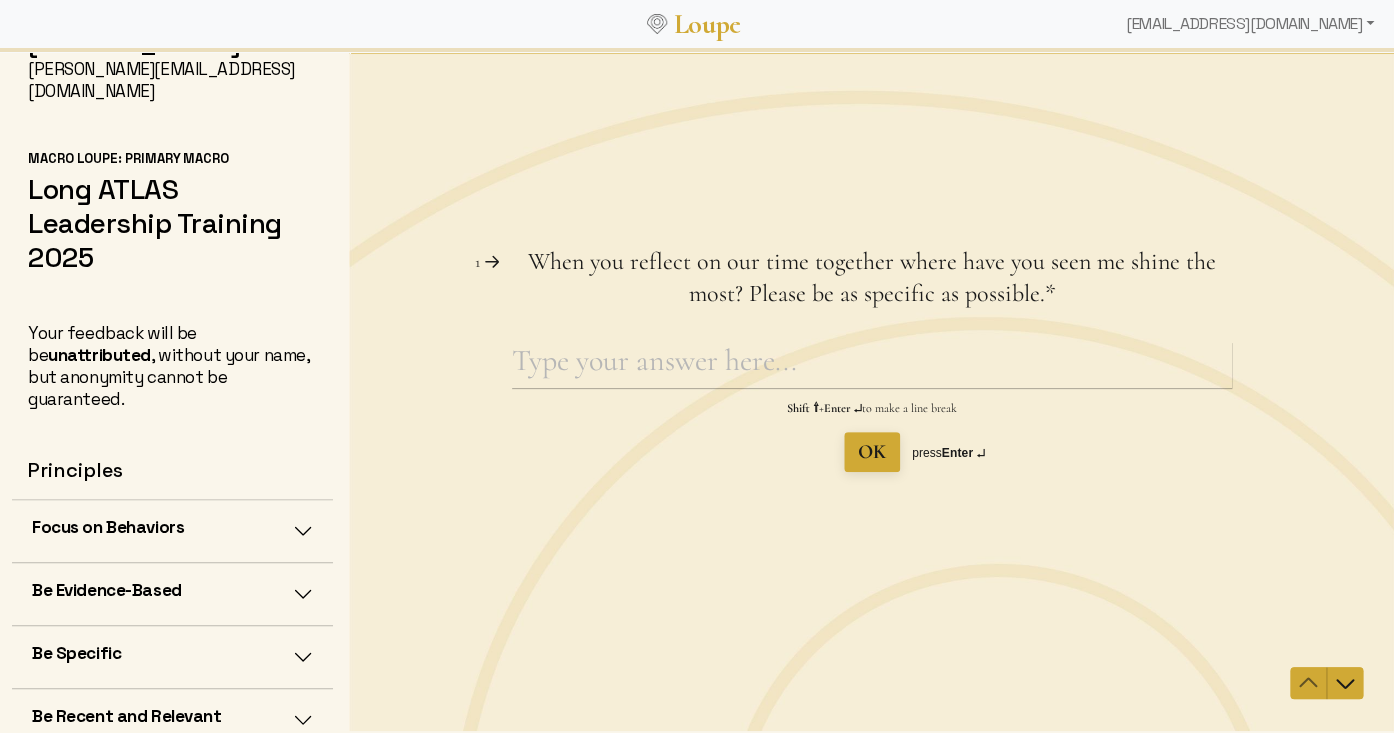 click on "When you reflect on our time together where have you seen me shine the most? Please be as specific as possible.  This question is required." at bounding box center (871, 365) 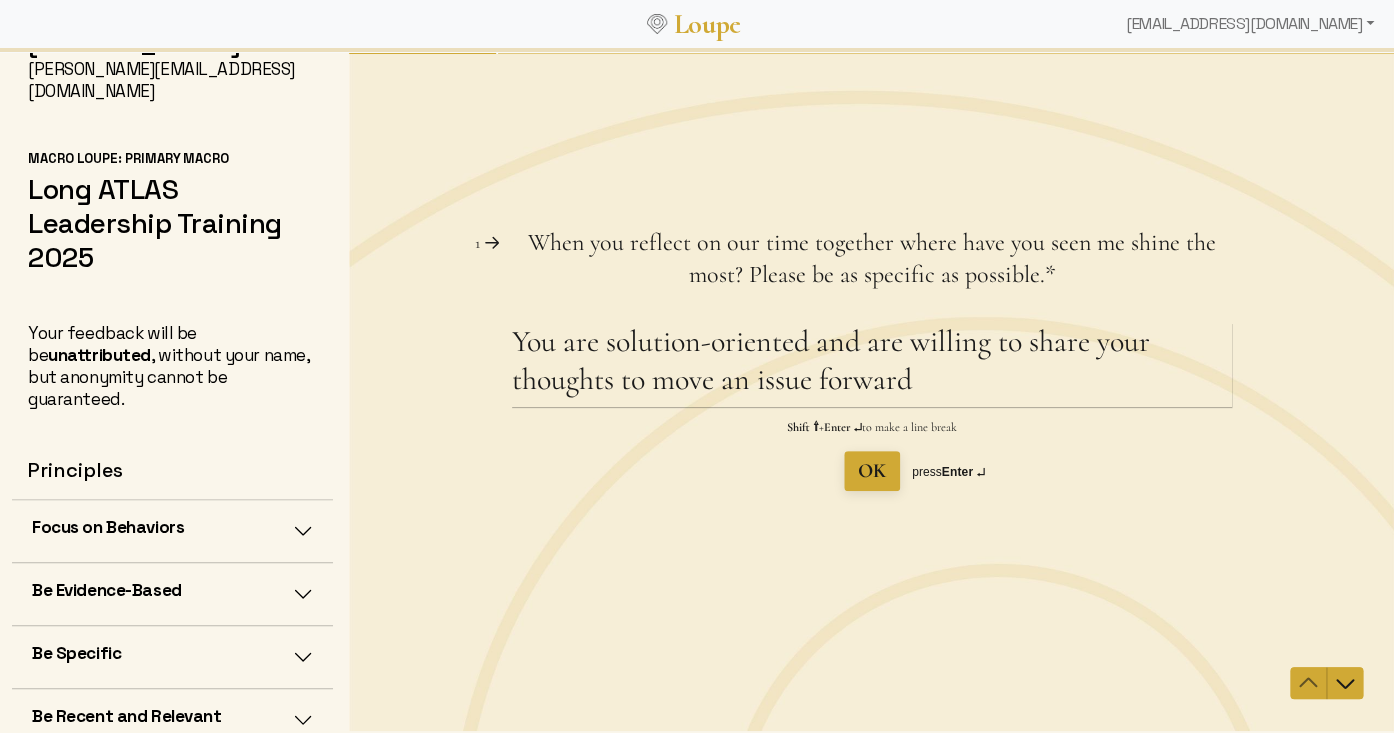 type on "You are solution-oriented and are willing to share your thoughts to move an issue forward" 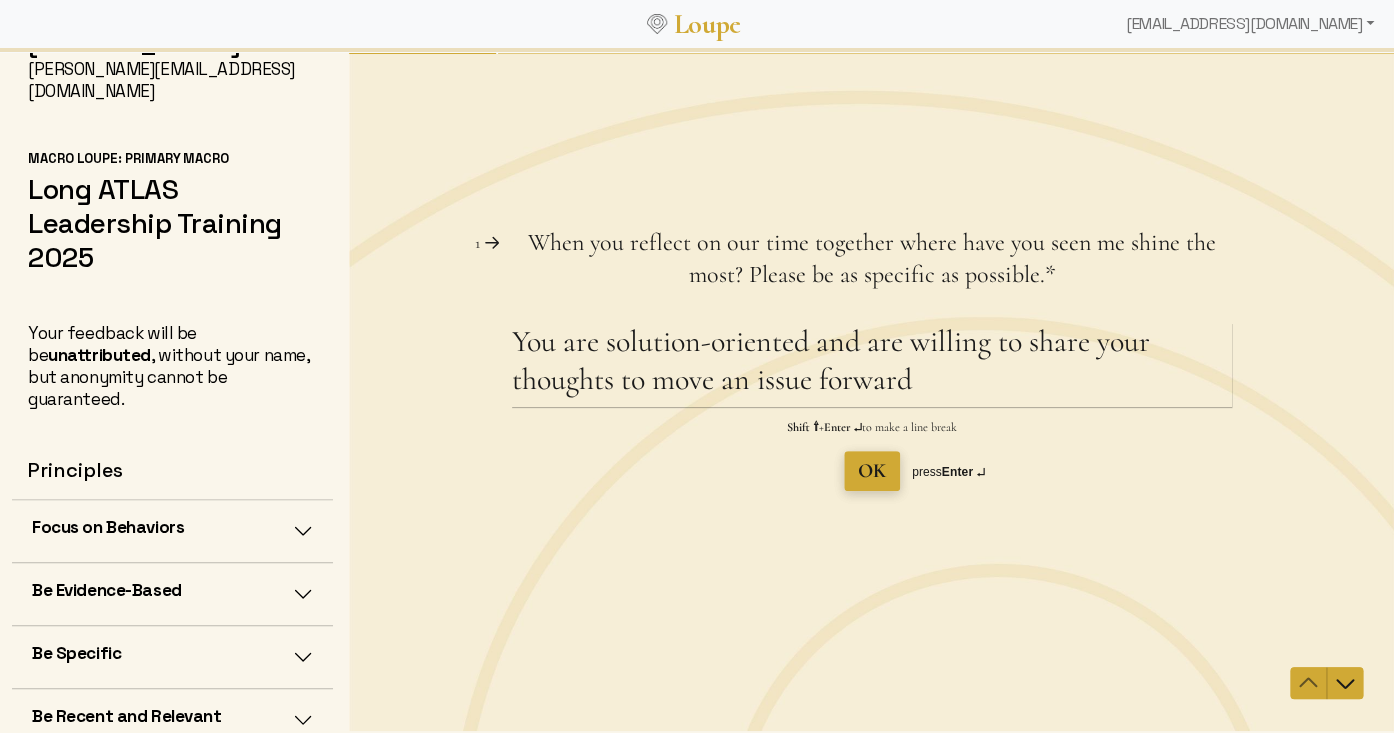 click on "OK" at bounding box center [871, 471] 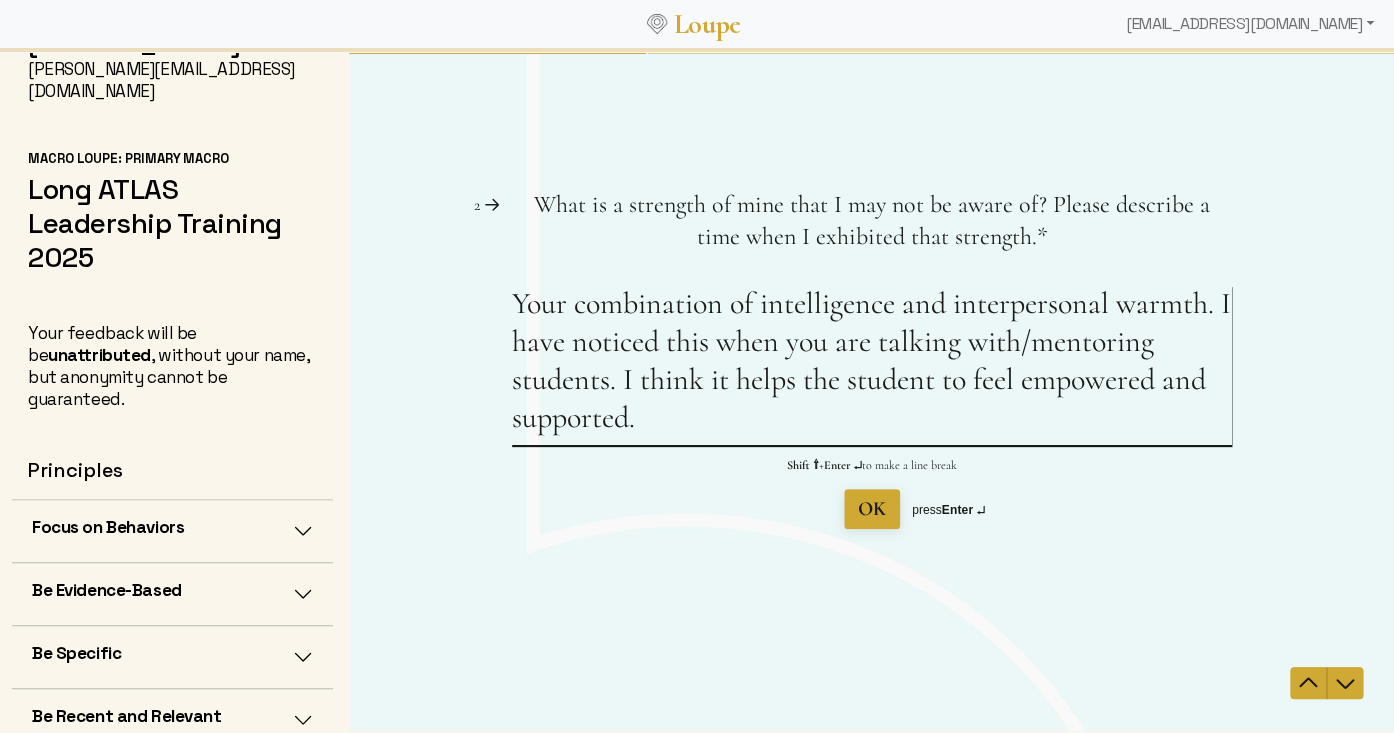 click on "Your combination of intelligence and interpersonal warmth. I have noticed this when you are talking with/mentoring students. I think it helps the student to feel empowered and supported." at bounding box center [871, 365] 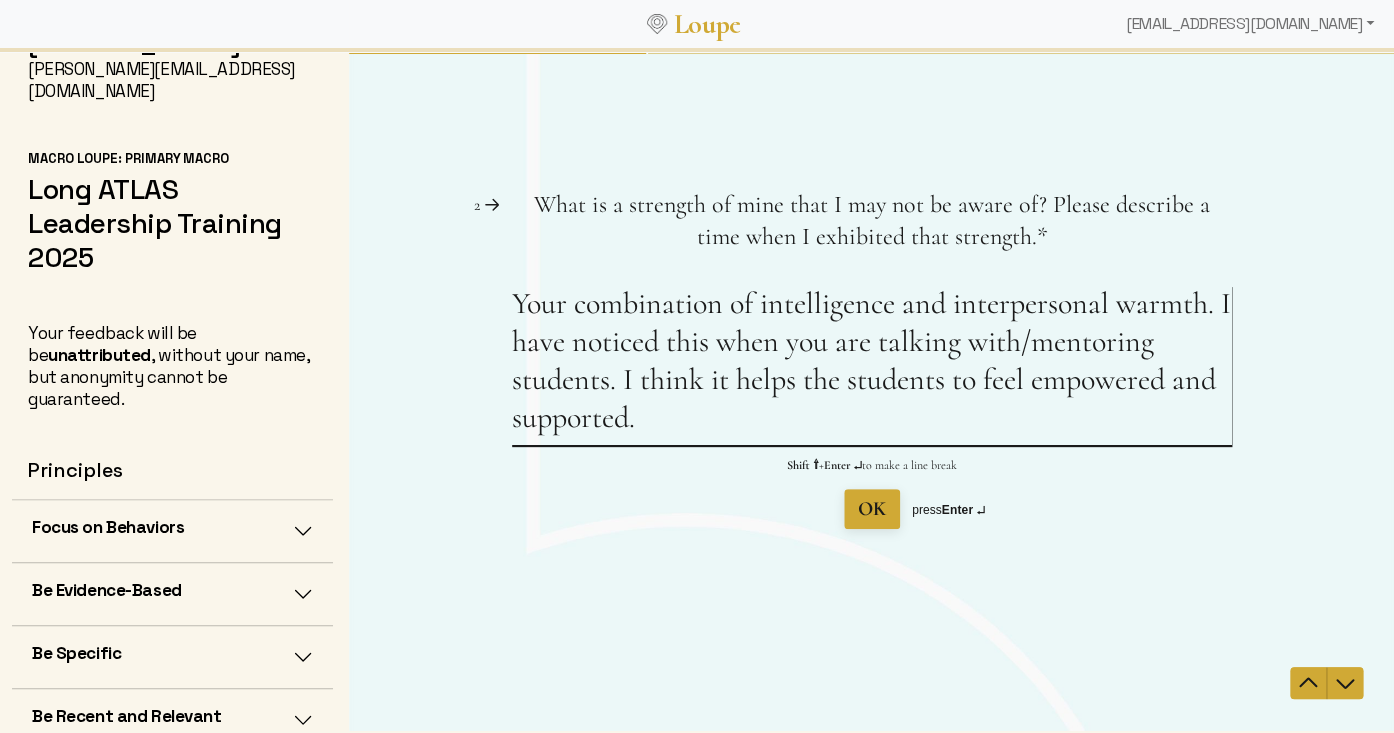 type on "Your combination of intelligence and interpersonal warmth. I have noticed this when you are talking with/mentoring students. I think it helps the students to feel empowered and supported." 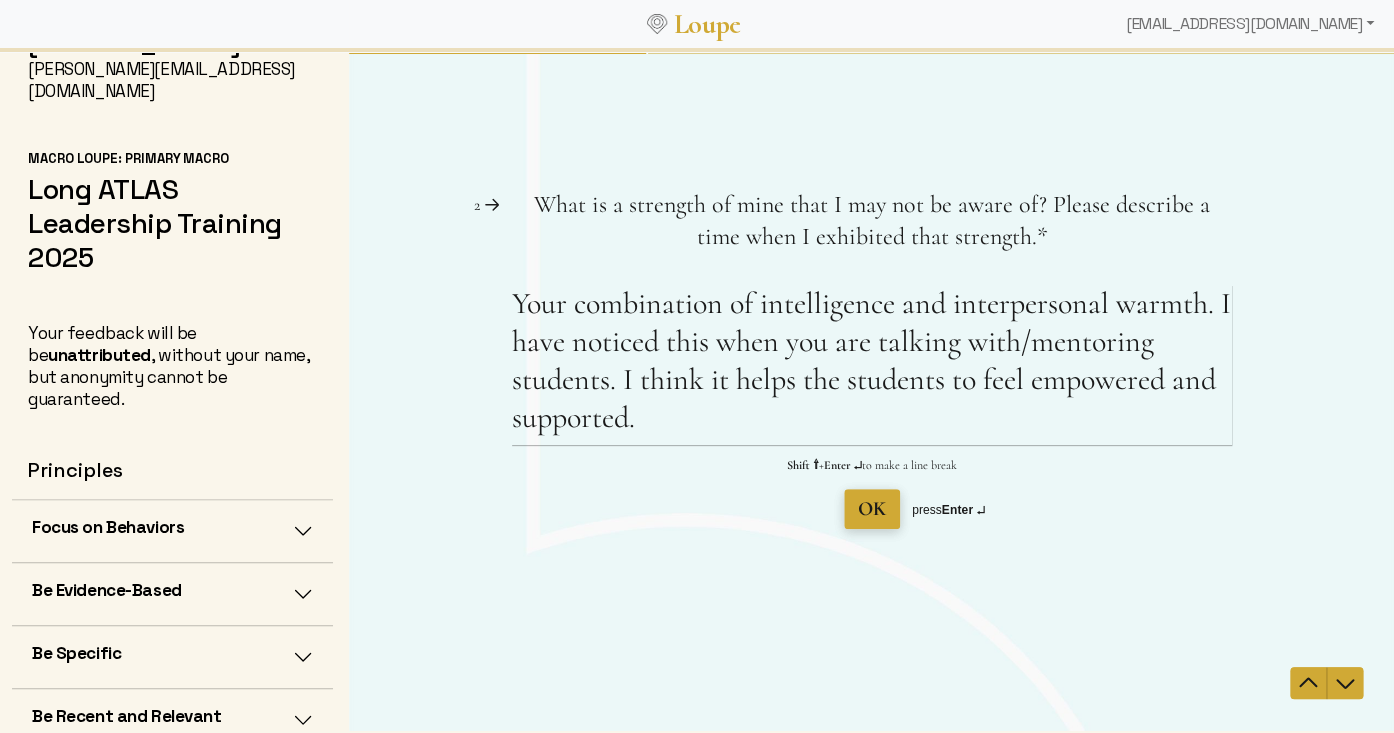 click on "OK" at bounding box center [871, 509] 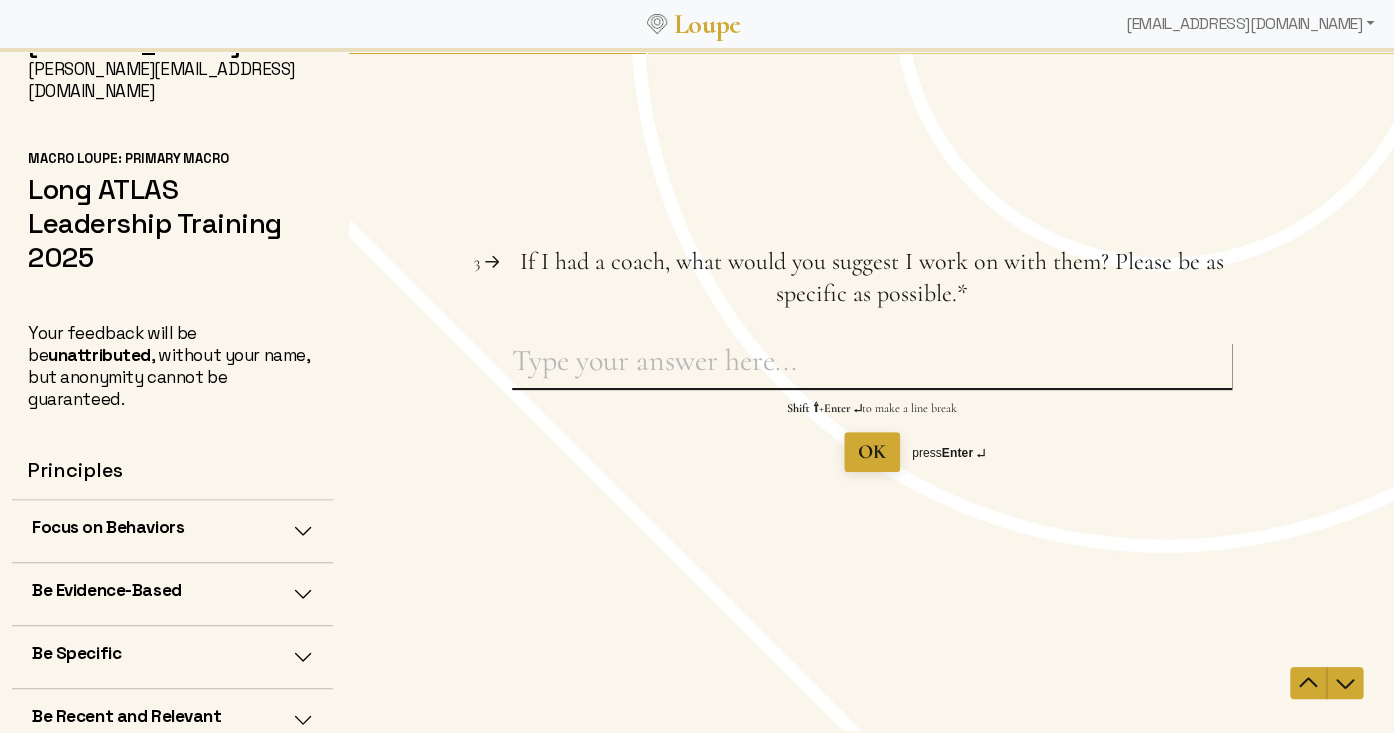 scroll, scrollTop: 3, scrollLeft: 0, axis: vertical 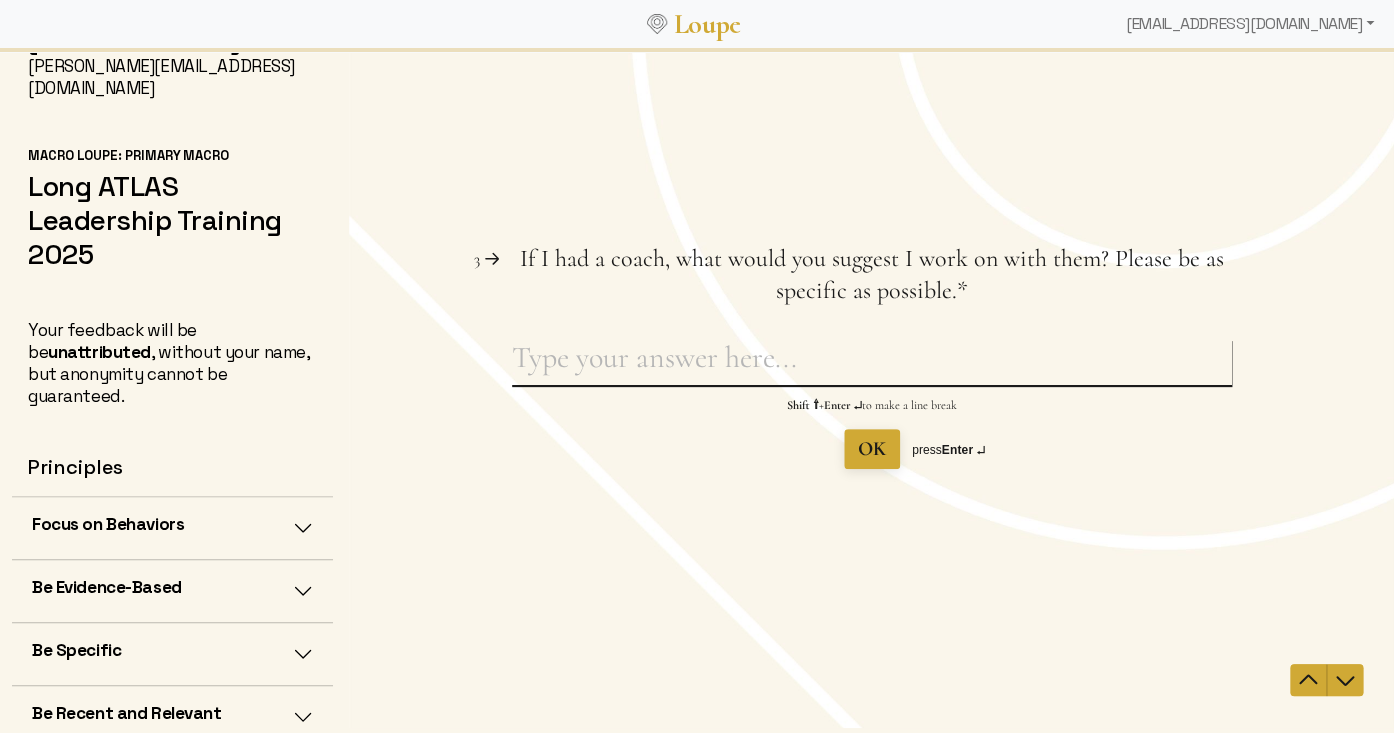 click on "If I had a coach, what would you suggest I work on with them? Please be as specific as possible.  This question is required." at bounding box center (871, 362) 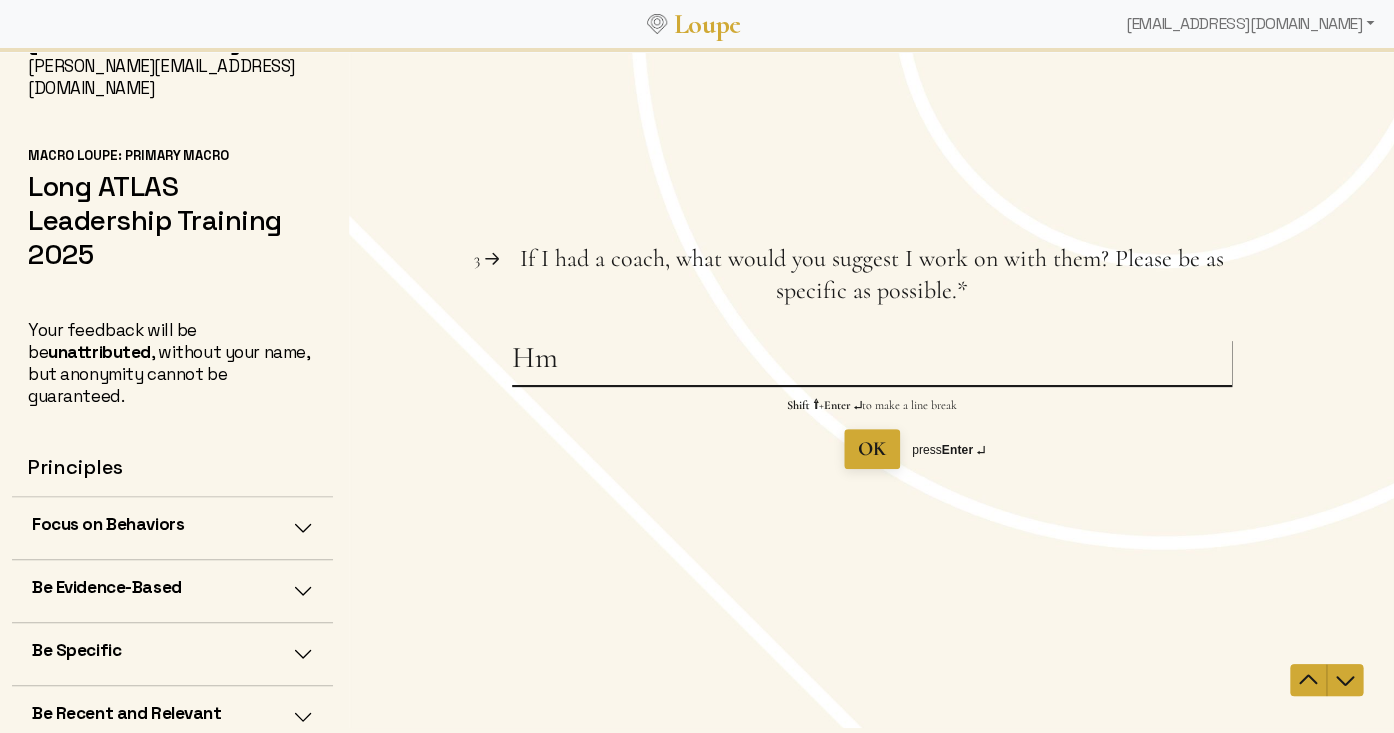 type on "H" 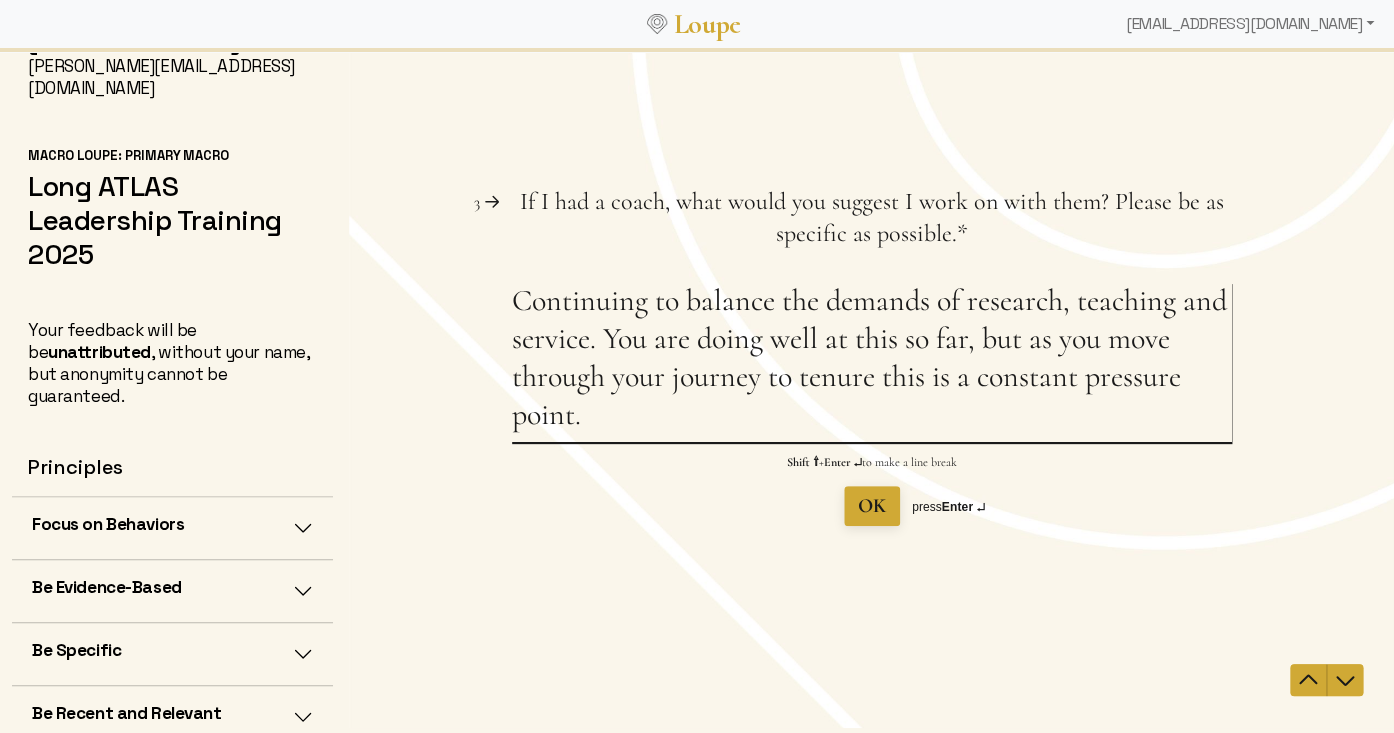 click on "Continuing to balance the demands of research, teaching and service. You are doing well at this so far, but as you move through your journey to tenure this is a constant pressure point." at bounding box center (871, 362) 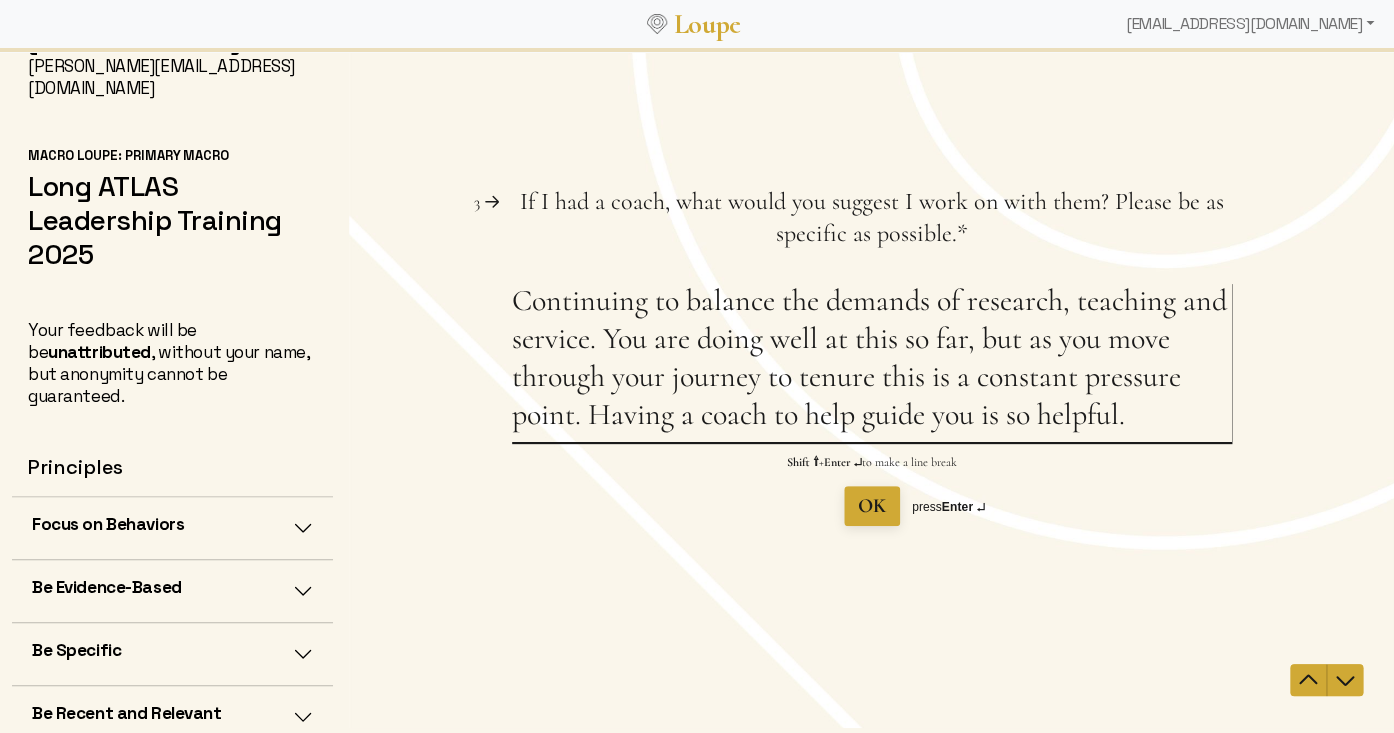 type on "Continuing to balance the demands of research, teaching and service. You are doing well at this so far, but as you move through your journey to tenure this is a constant pressure point. Having a coach to help guide you is so helpful." 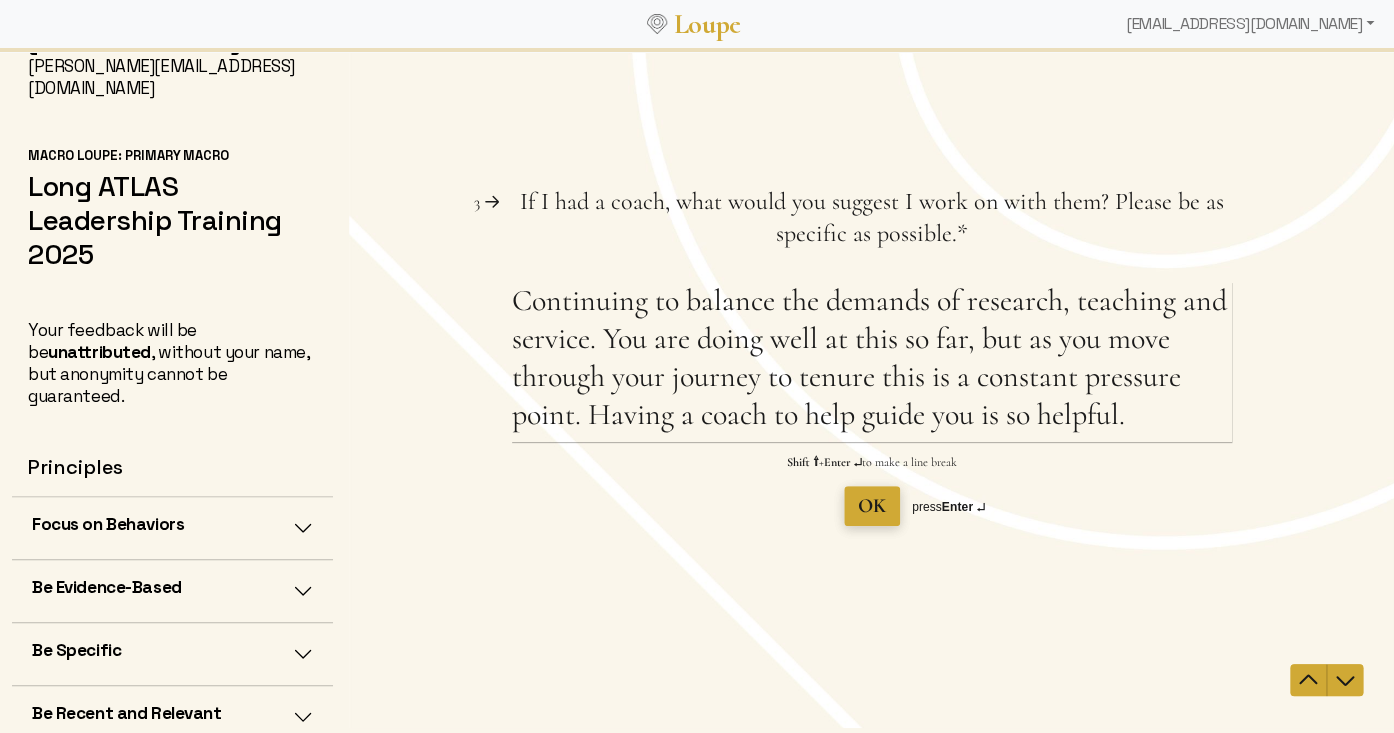 click on "OK" at bounding box center (871, 506) 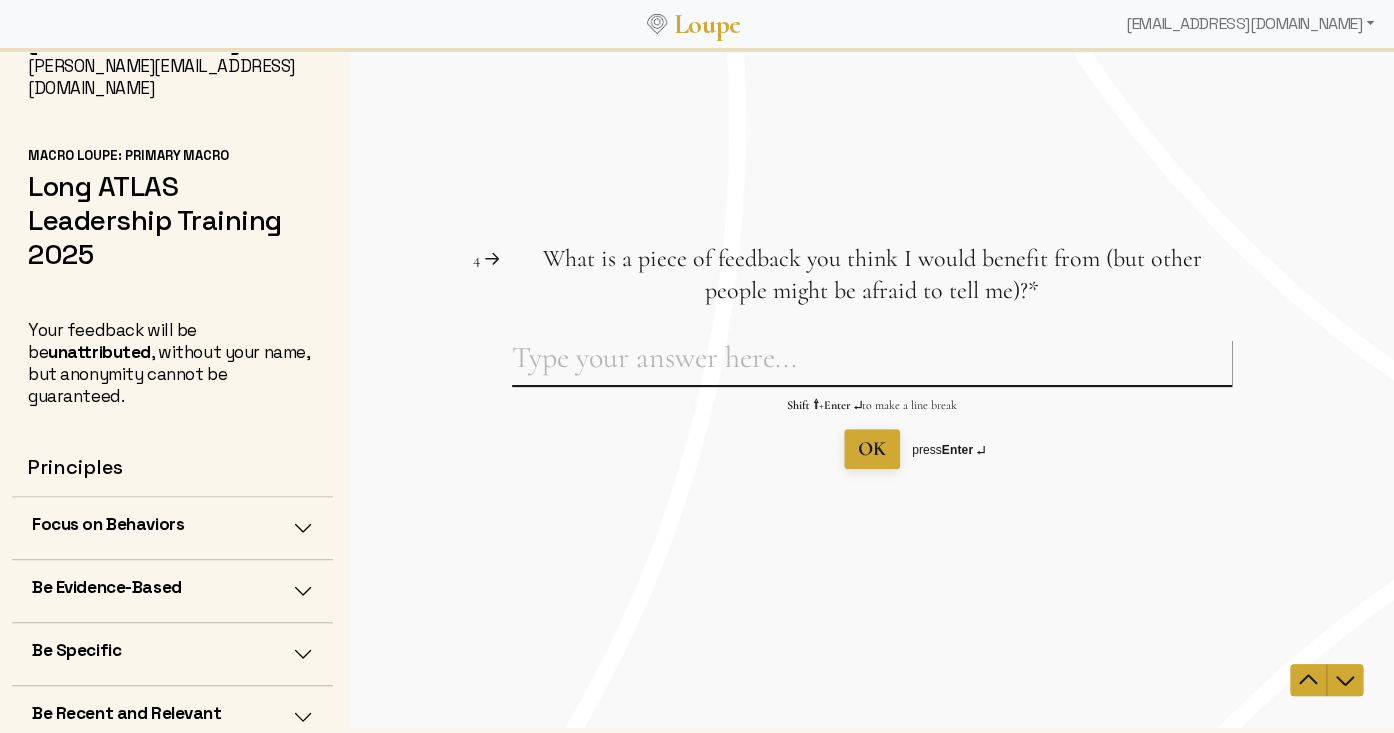 click on "What is a piece of feedback you think I would benefit from (but other people might be afraid to tell me)?  This question is required." at bounding box center [871, 362] 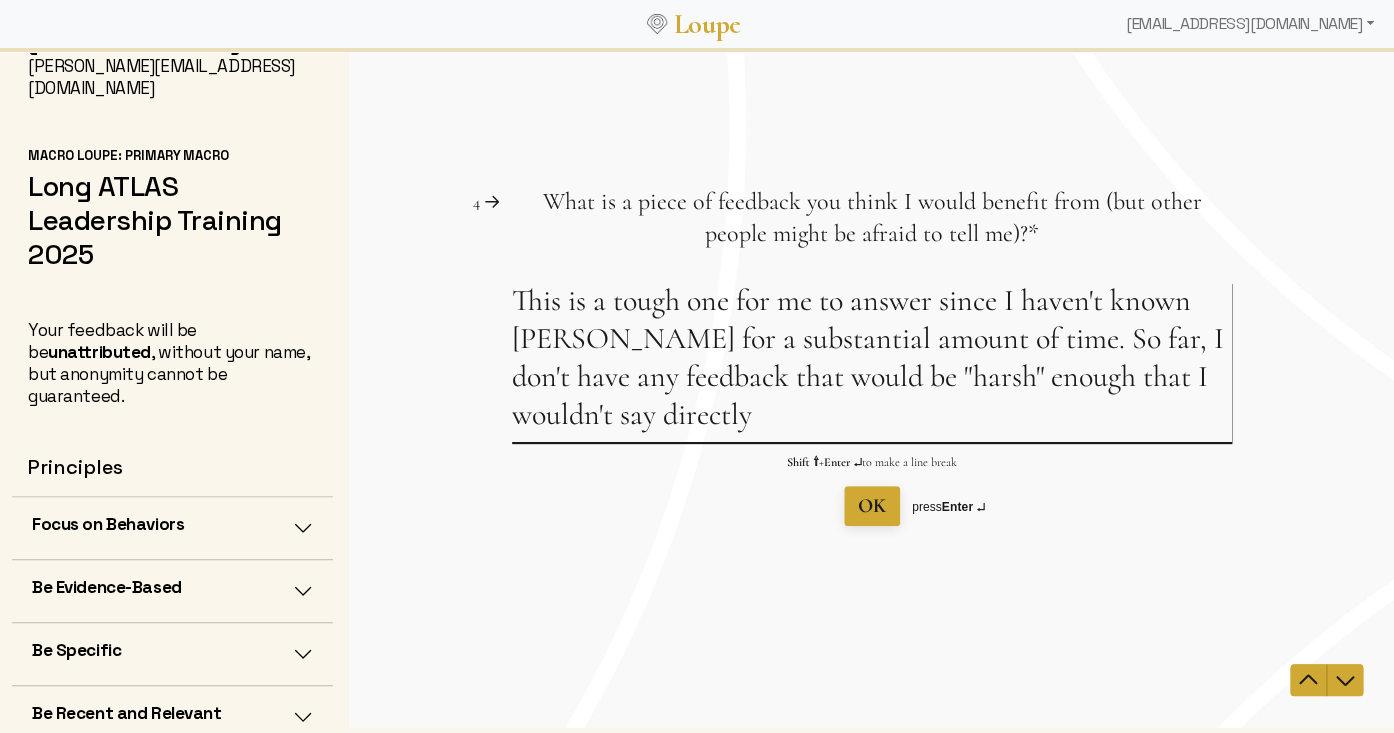 type on "This is a tough one for me to answer since I haven't known [PERSON_NAME] for a substantial amount of time. So far, I don't have any feedback that would be "harsh" enough that I wouldn't say directly" 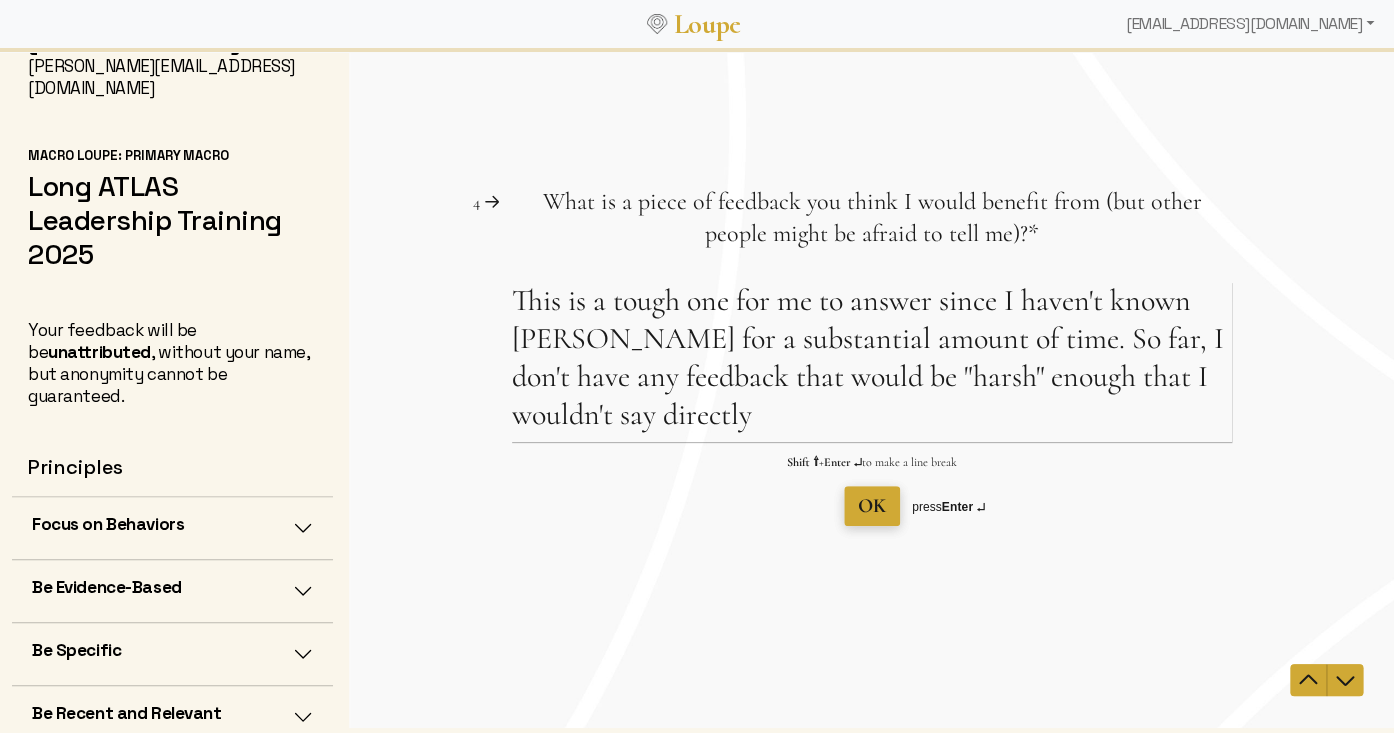 click on "OK" at bounding box center (871, 506) 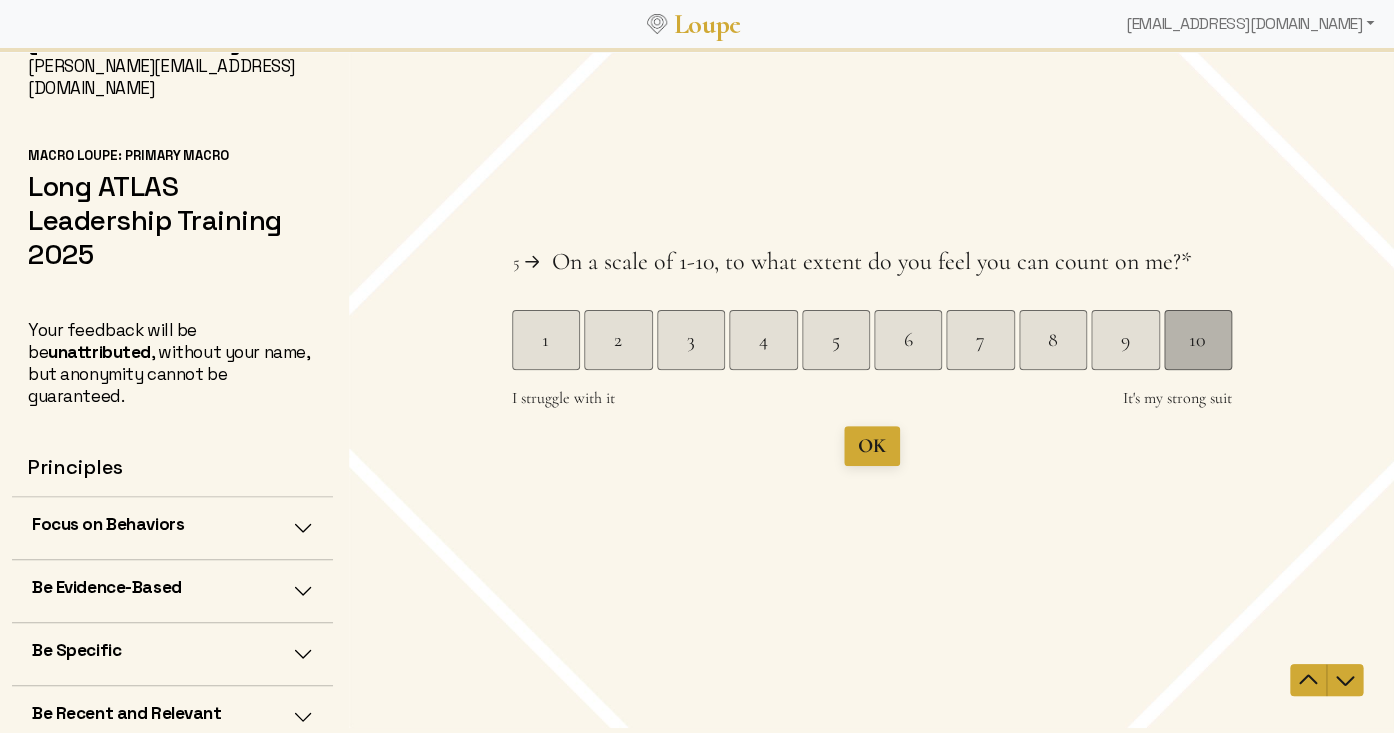 click on "10" at bounding box center (1196, 340) 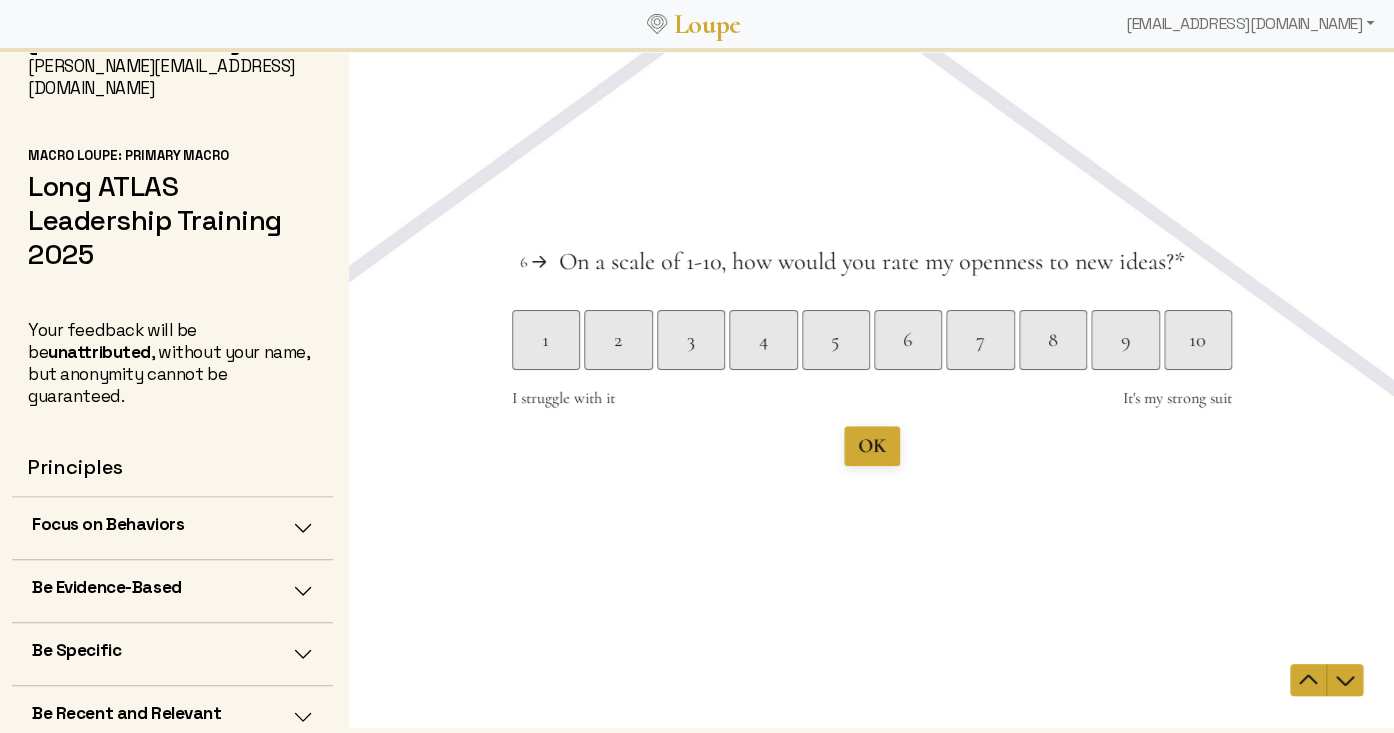 click at bounding box center [871, 387] 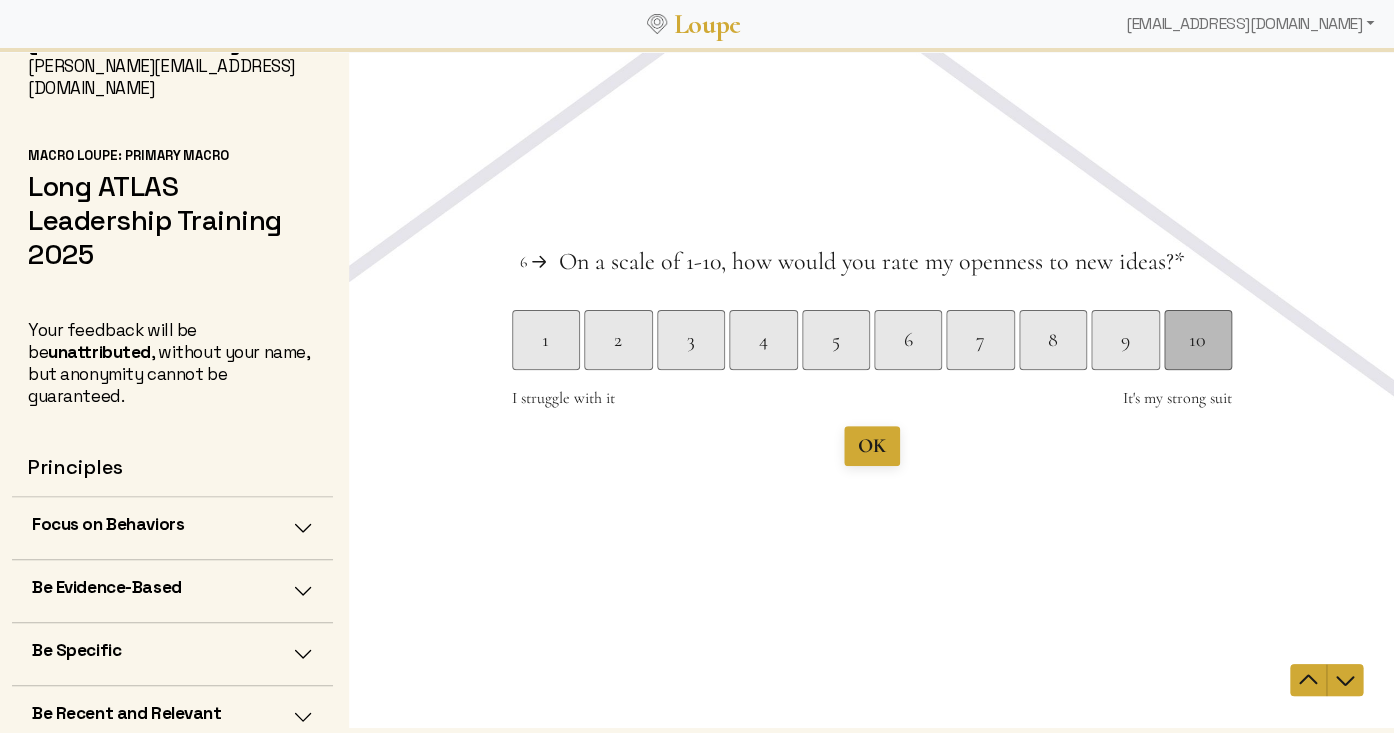 click on "10" at bounding box center [1196, 340] 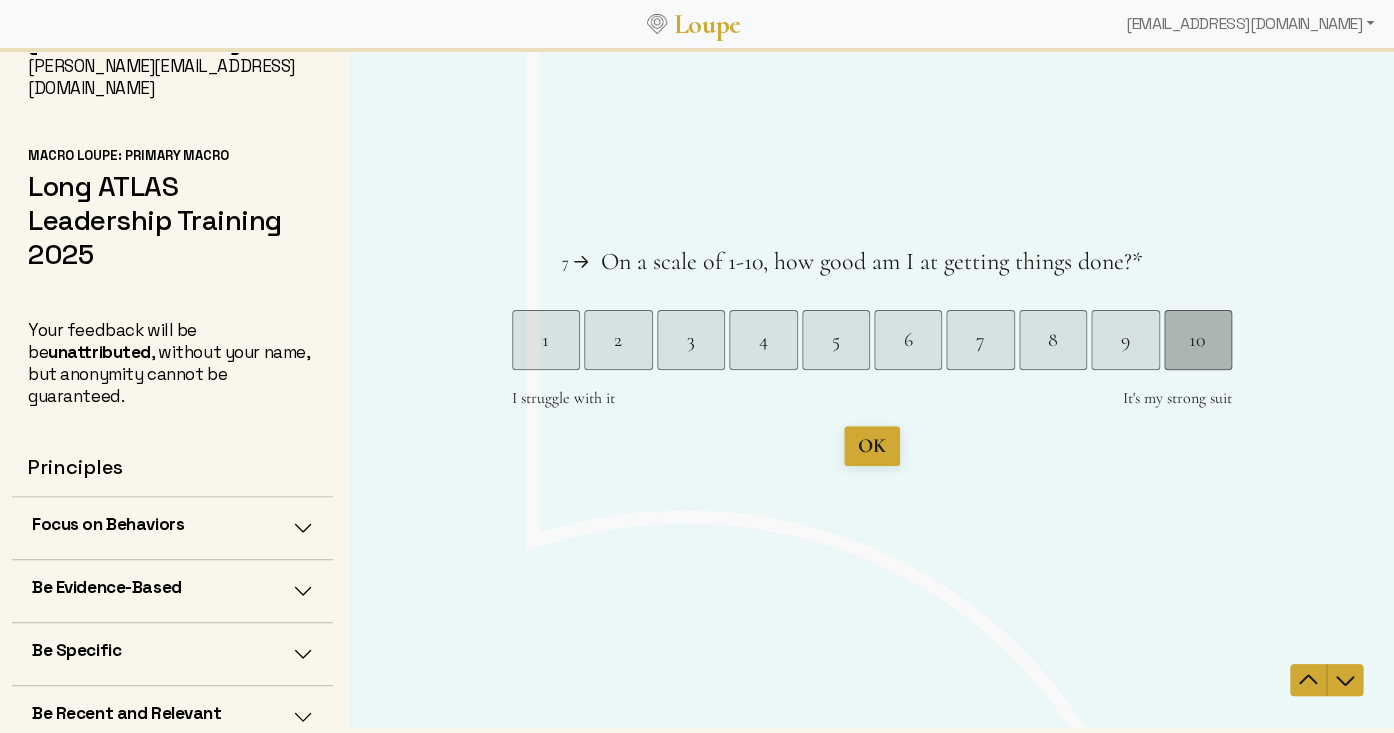 click on "10" at bounding box center [1197, 340] 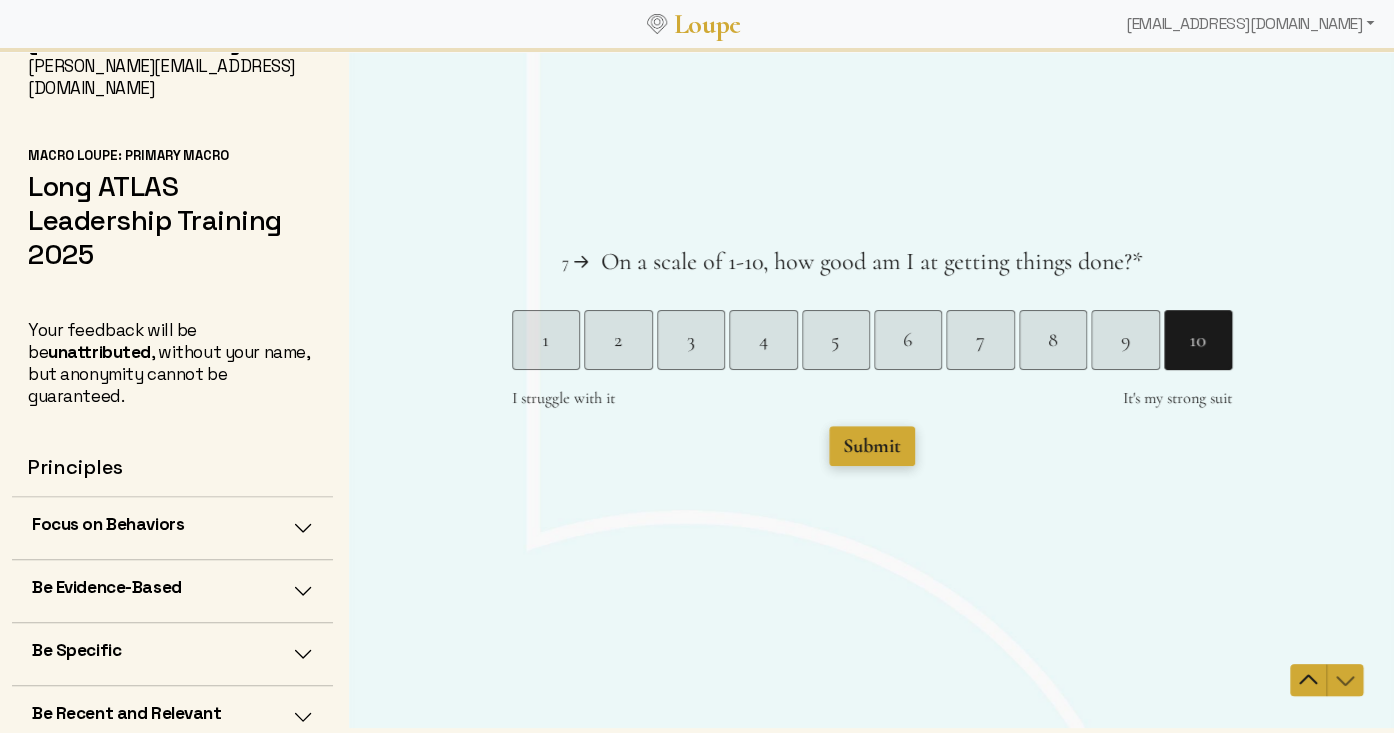 click on "Submit" at bounding box center (871, 446) 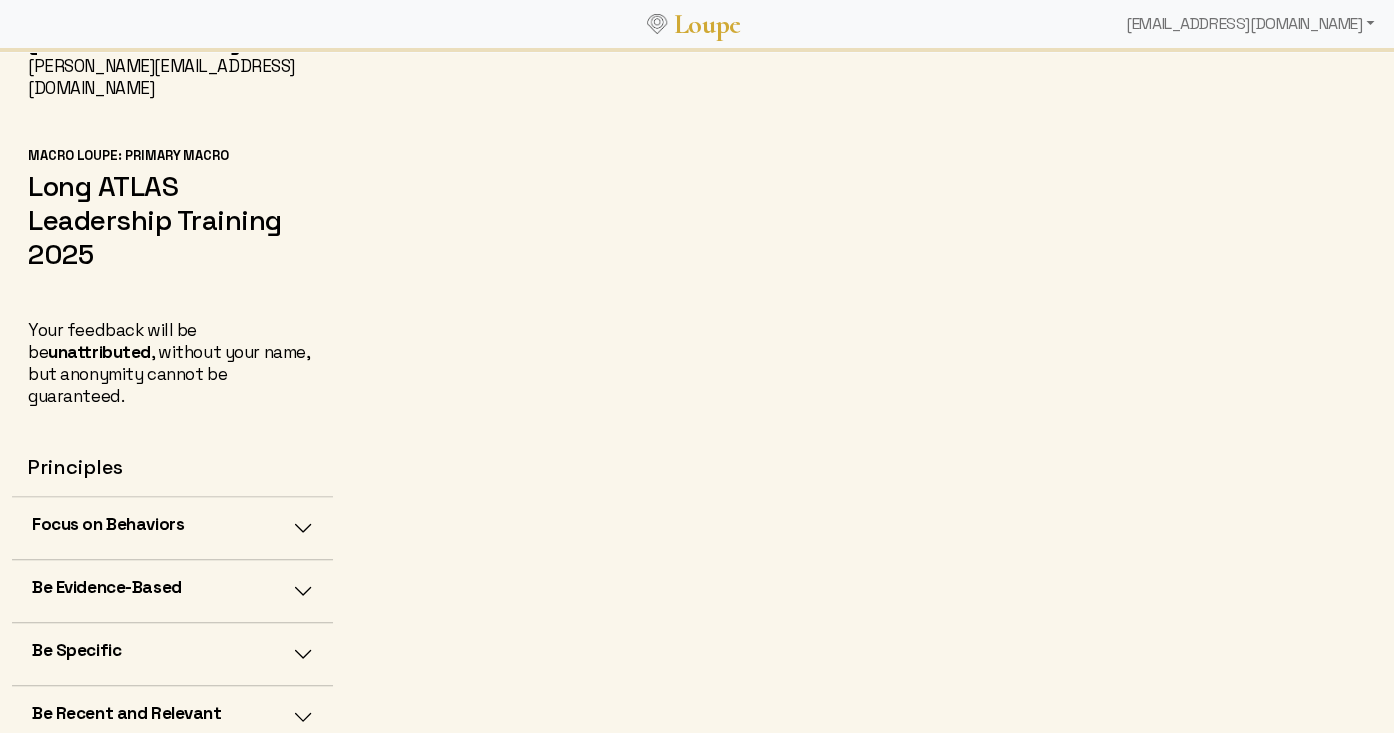 scroll, scrollTop: 139, scrollLeft: 0, axis: vertical 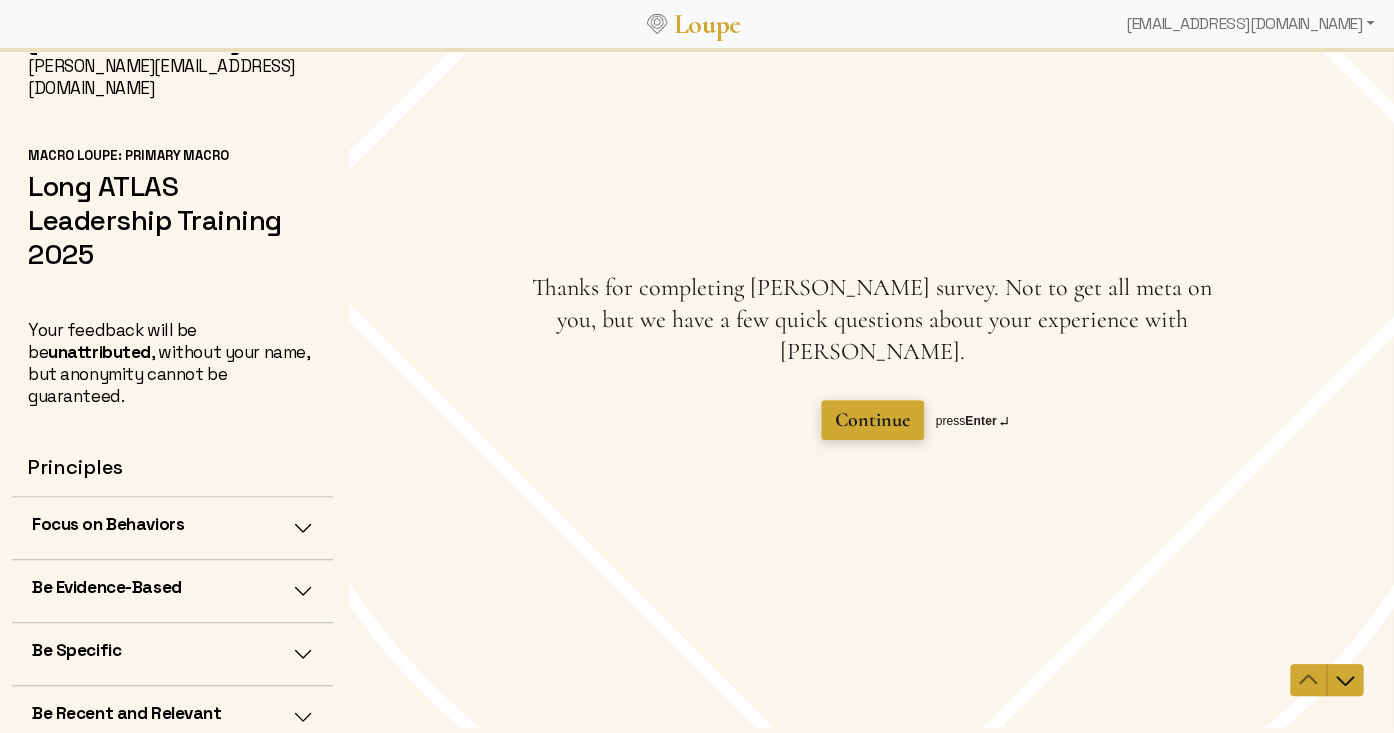 click on "Continue" at bounding box center (871, 420) 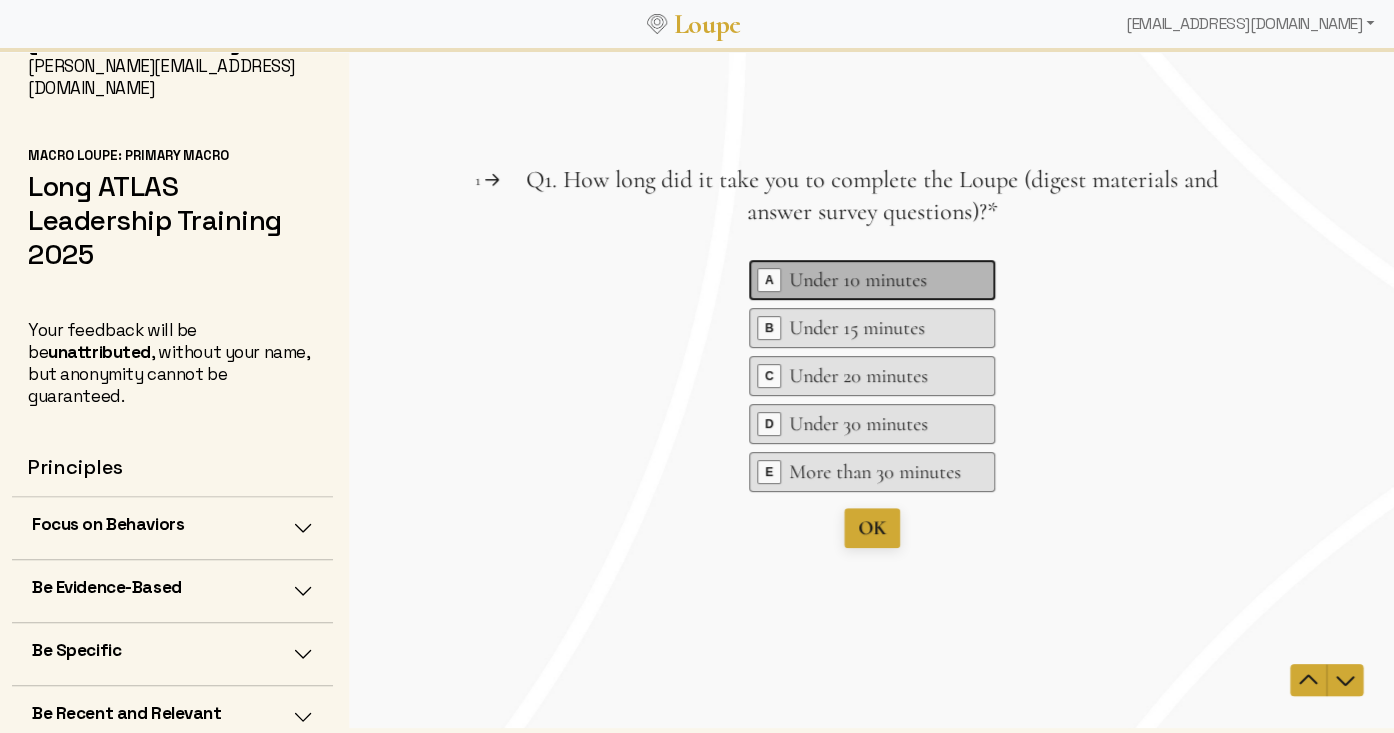 click on "Under 10 minutes" at bounding box center [874, 280] 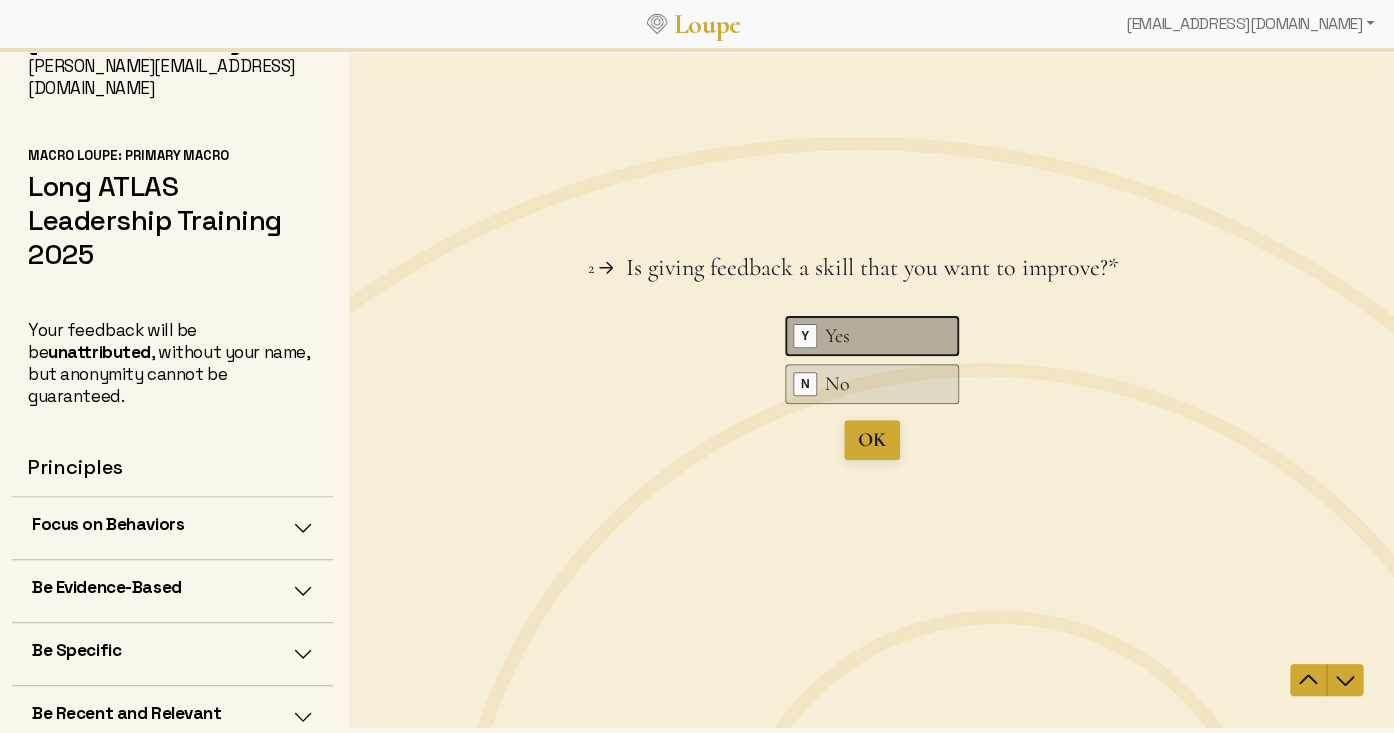 click on "Yes" at bounding box center [874, 336] 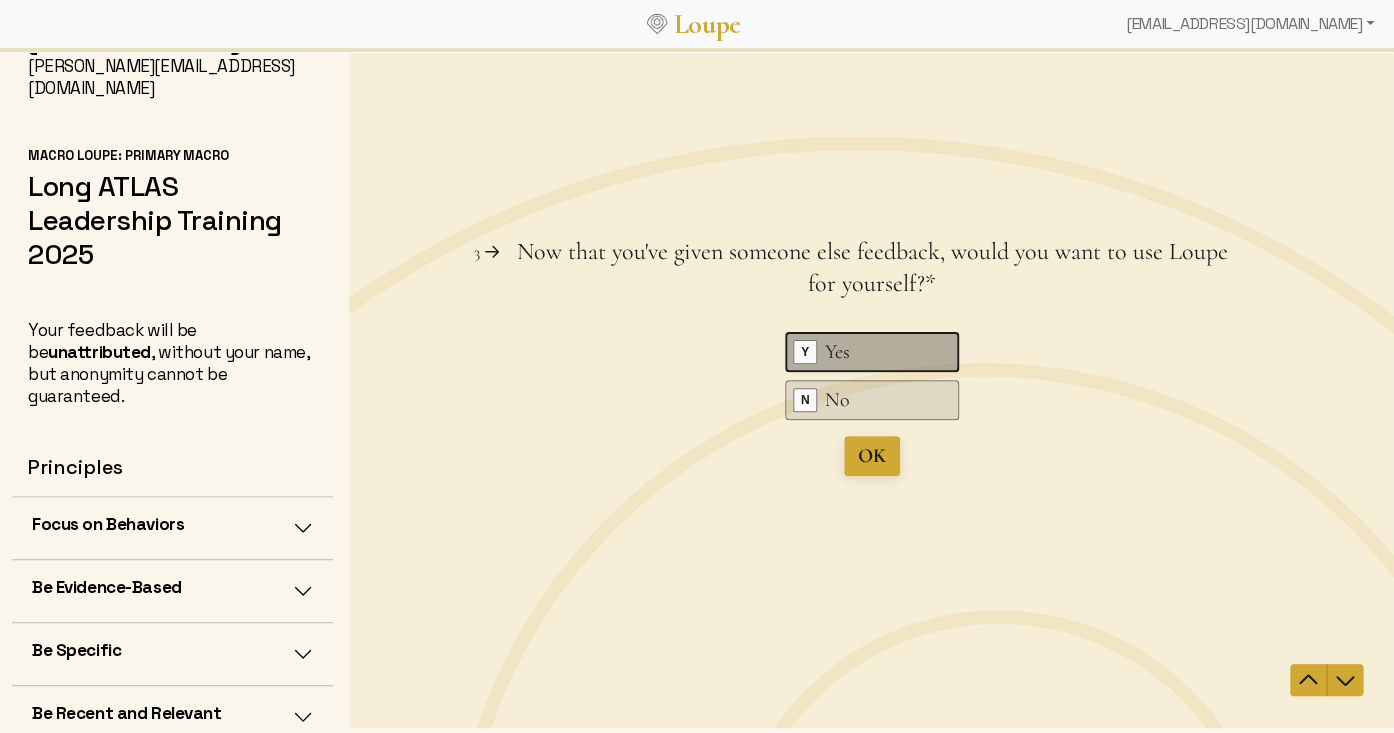 click on "Yes" at bounding box center (874, 352) 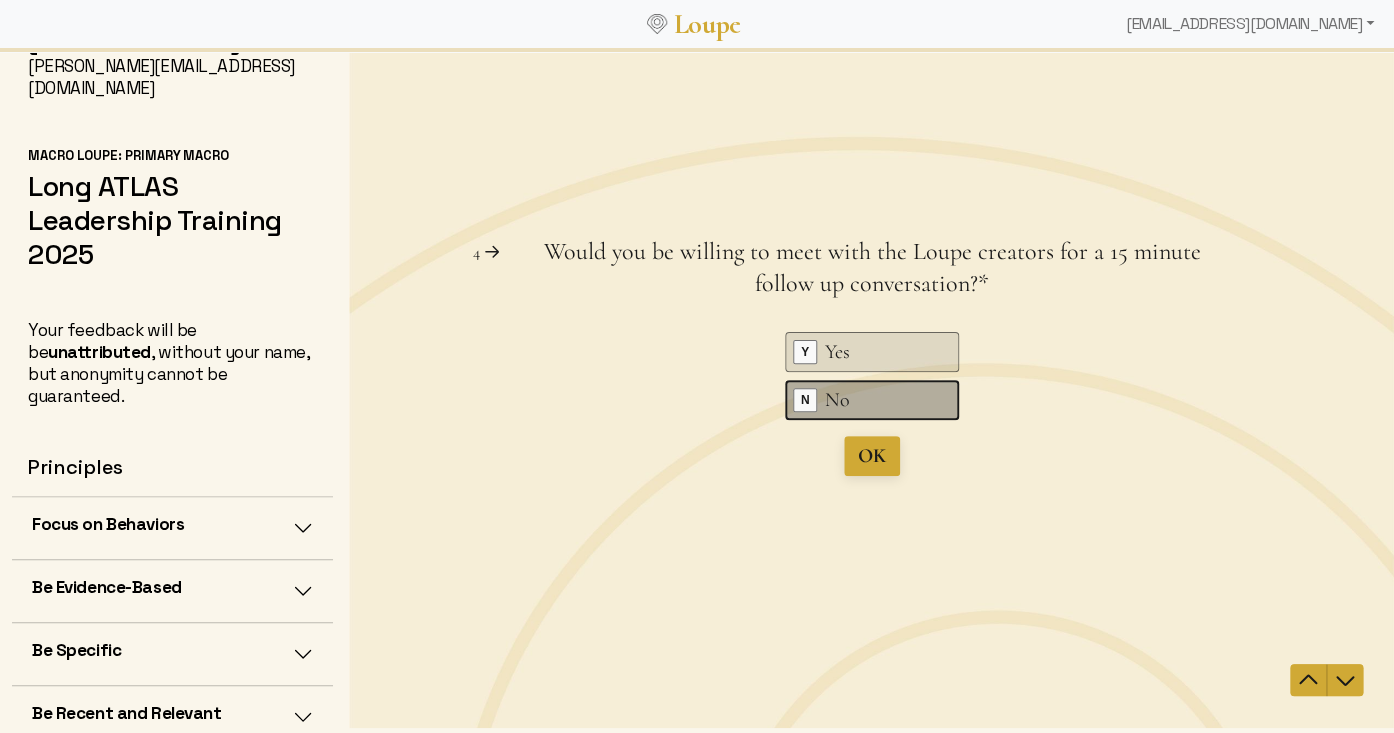 click on "No" at bounding box center [874, 400] 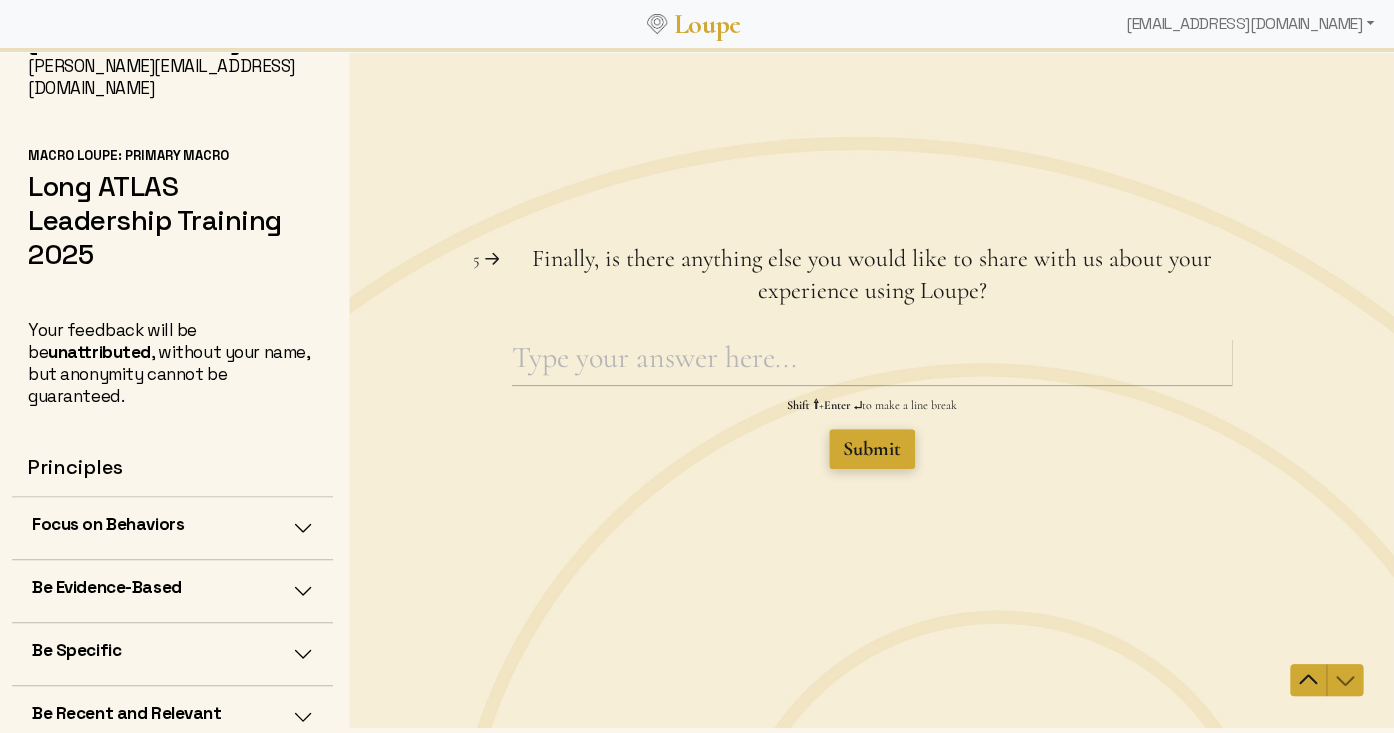 click on "Submit" at bounding box center [871, 449] 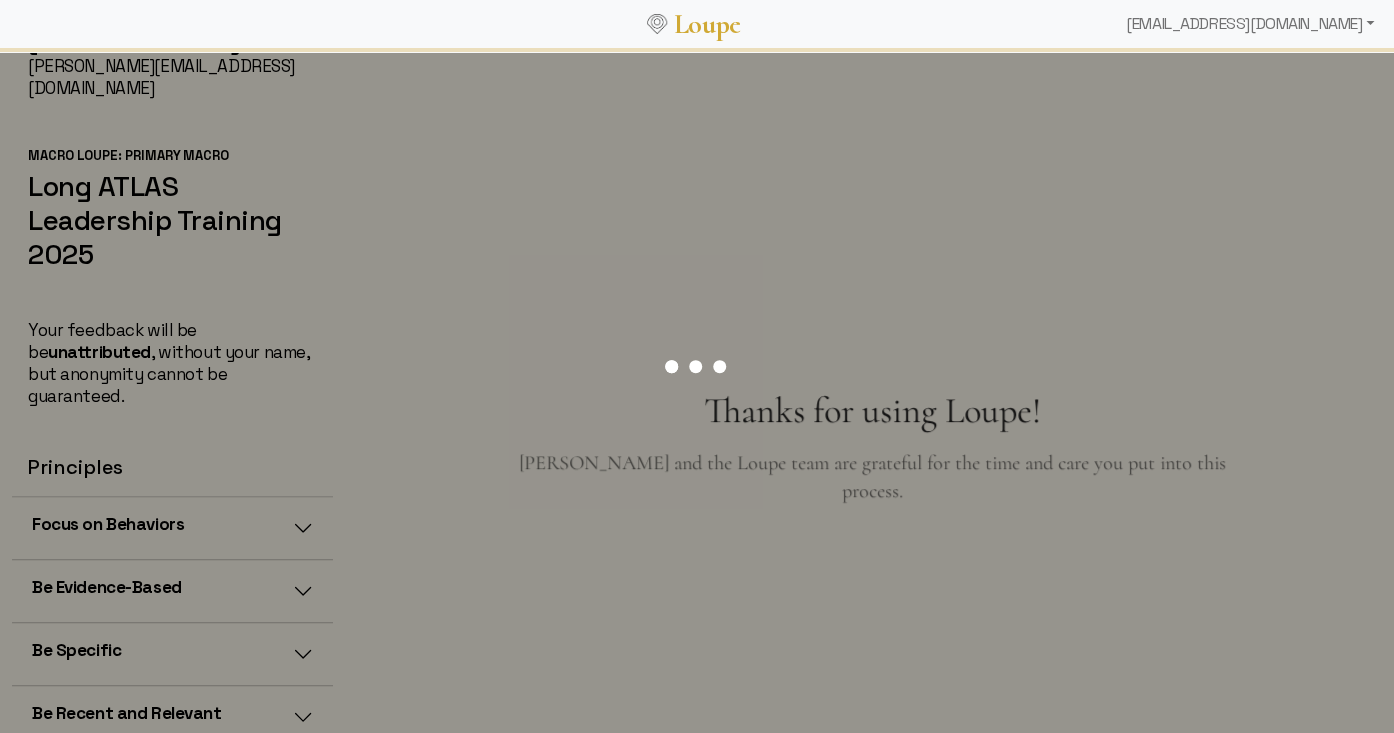scroll, scrollTop: 0, scrollLeft: 0, axis: both 